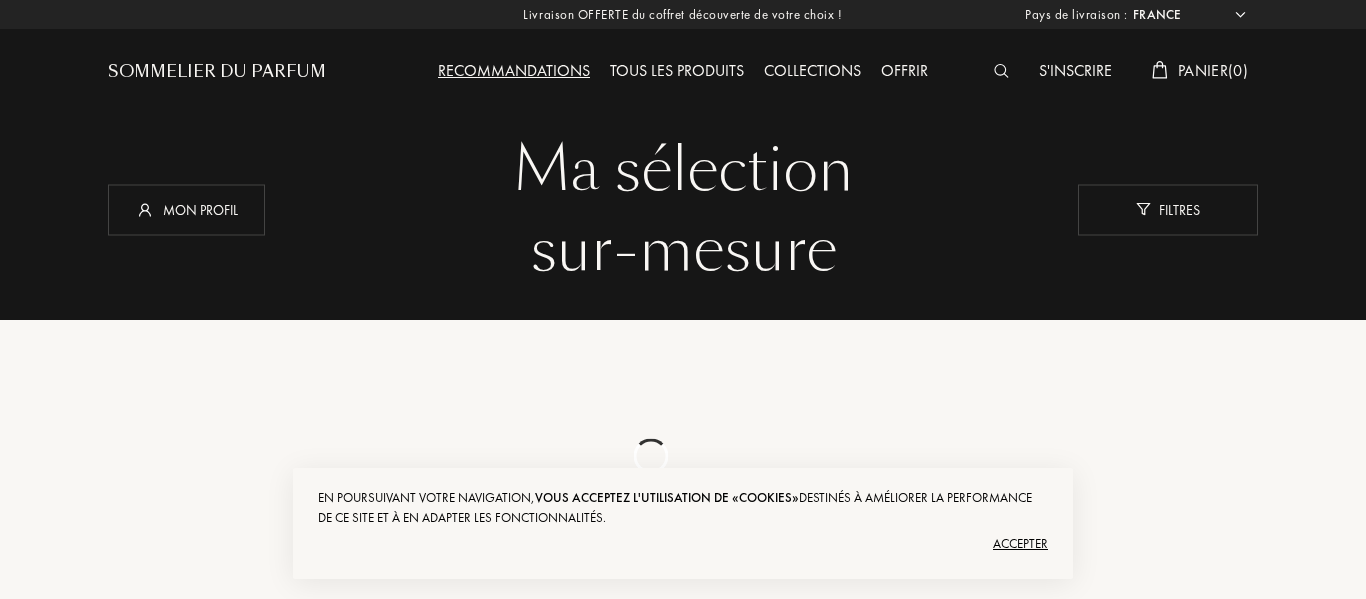 select on "FR" 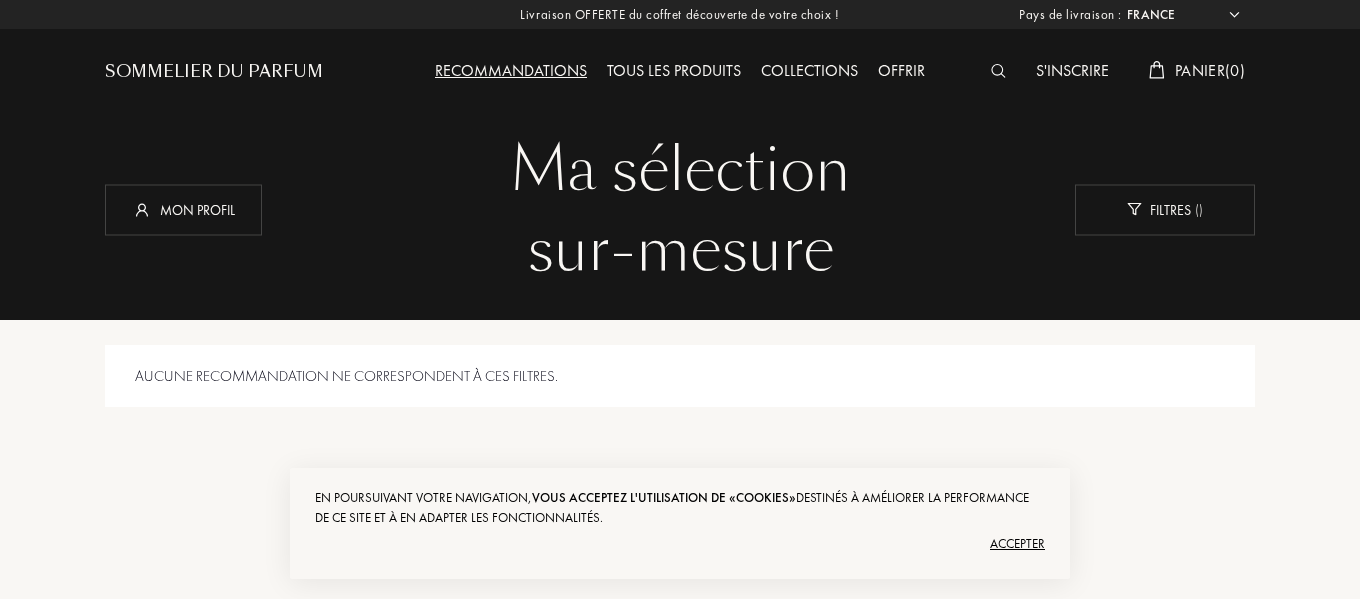 click at bounding box center [998, 71] 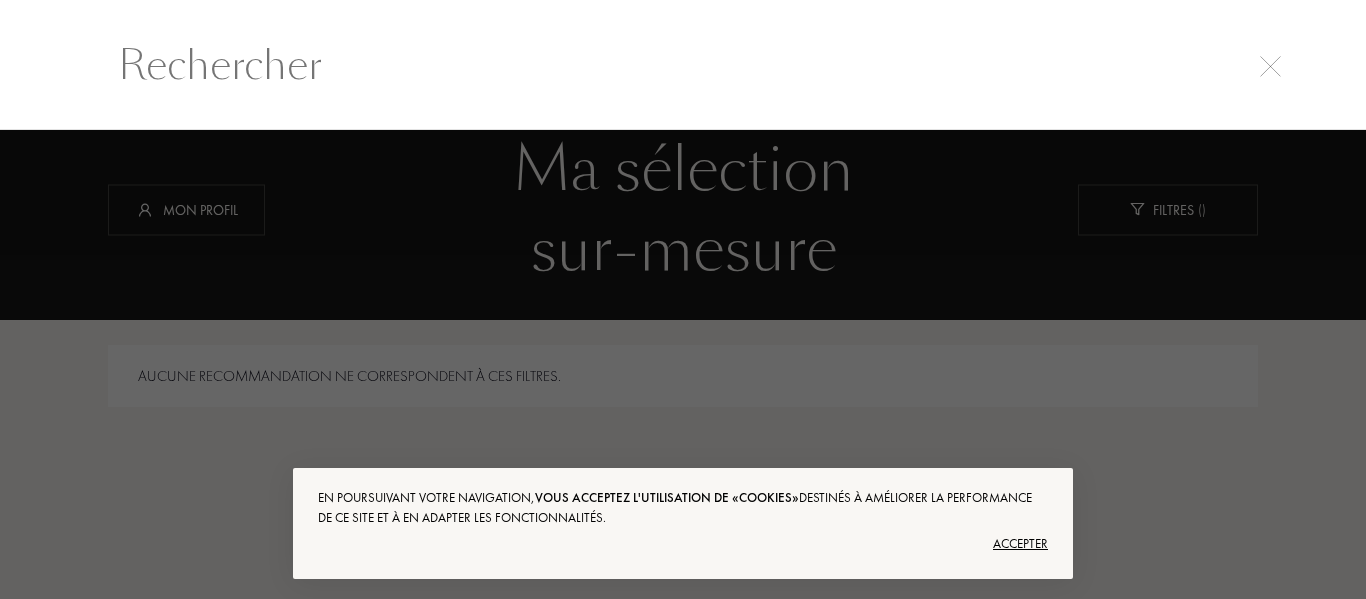 scroll, scrollTop: 1, scrollLeft: 0, axis: vertical 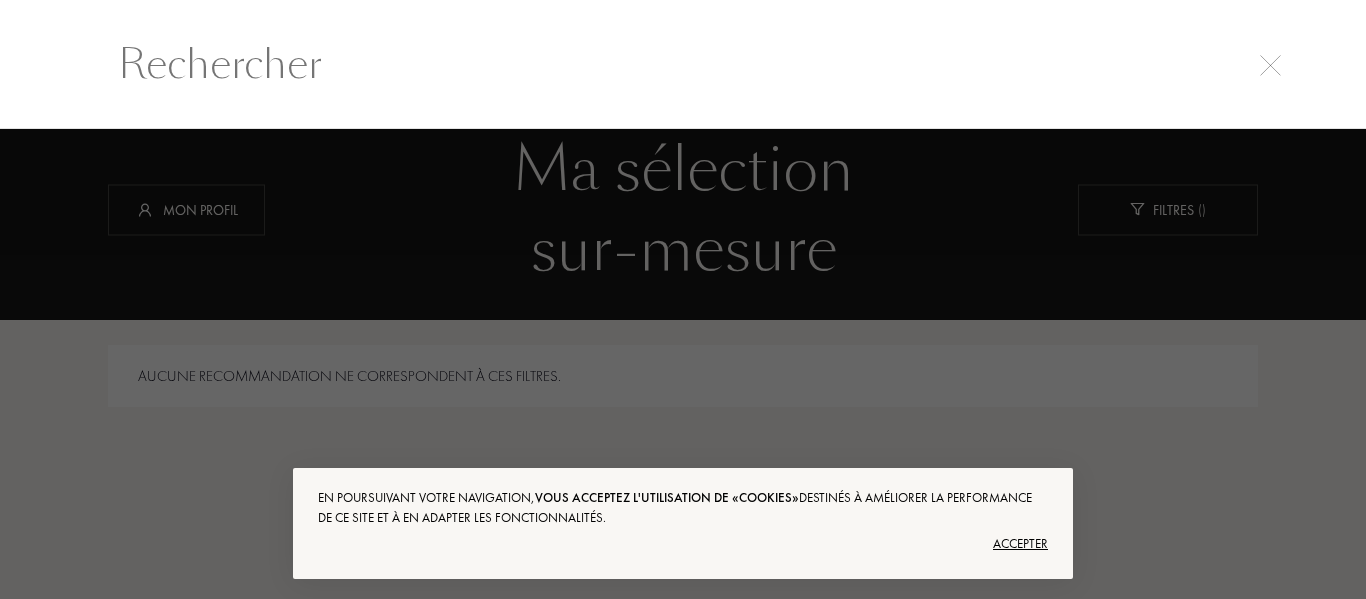 click on "Accepter" at bounding box center (683, 544) 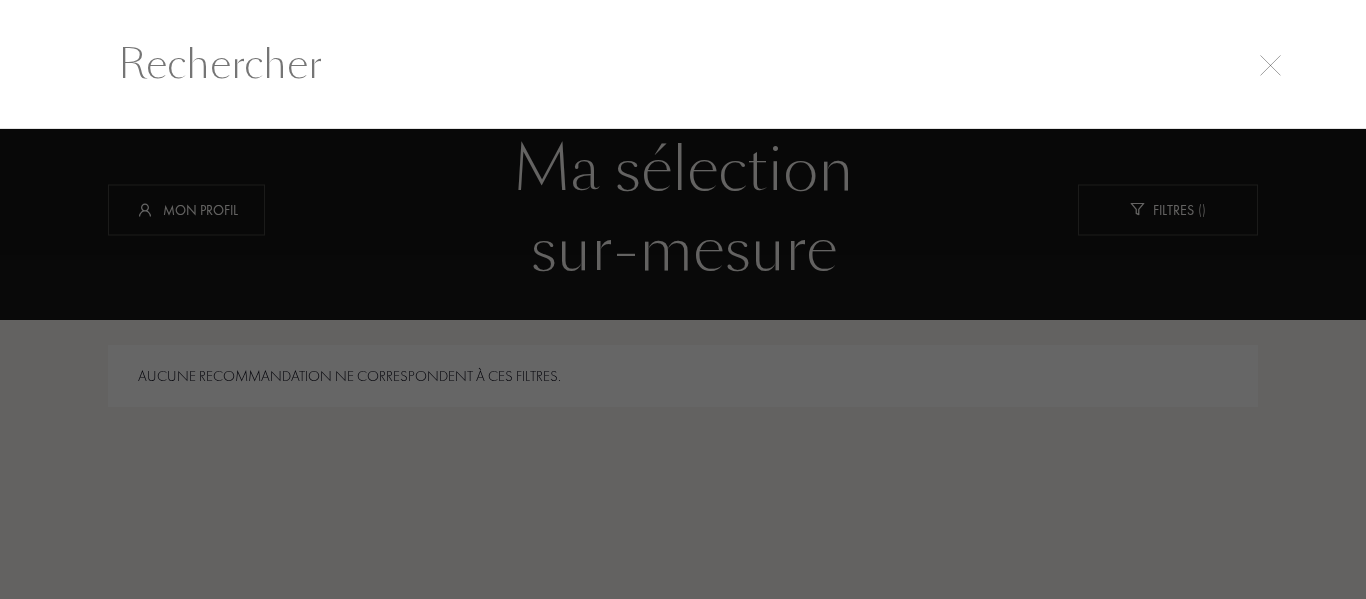 click at bounding box center (683, 64) 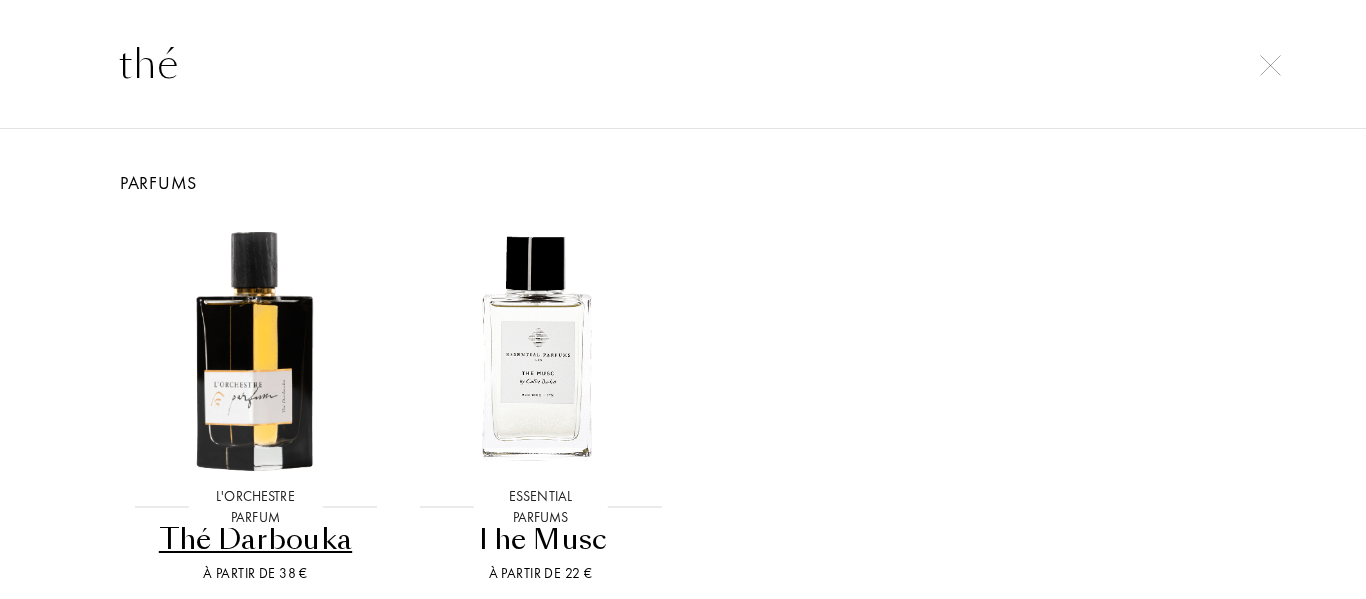 type on "thé" 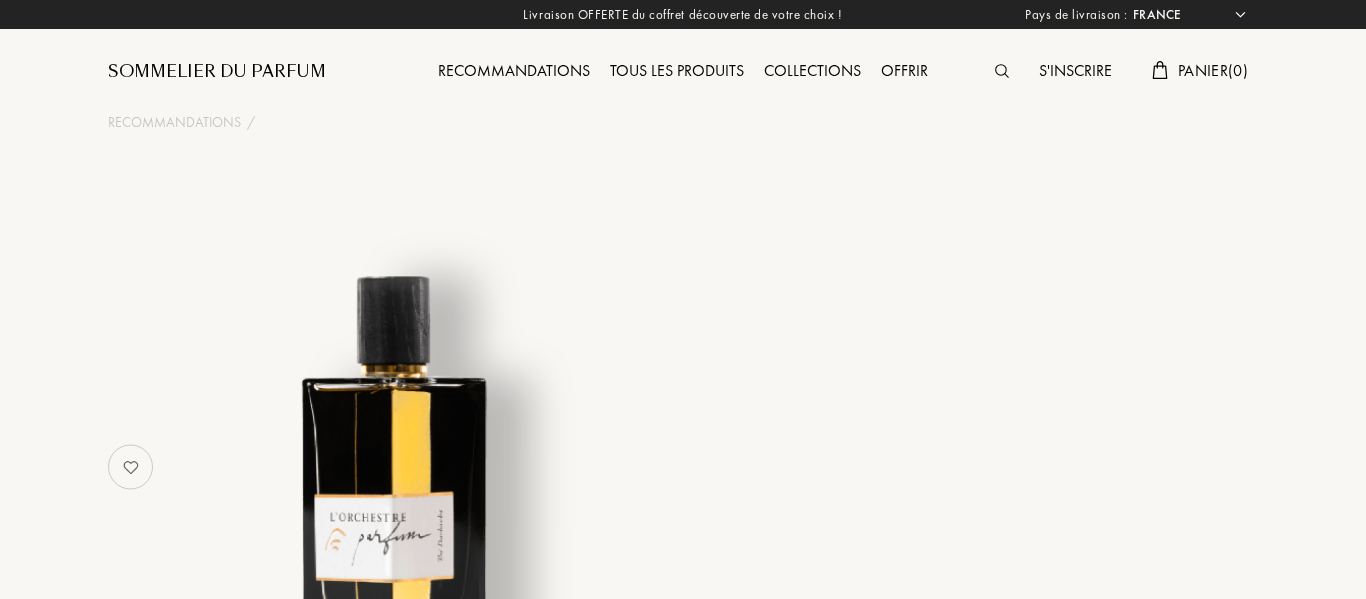 select on "FR" 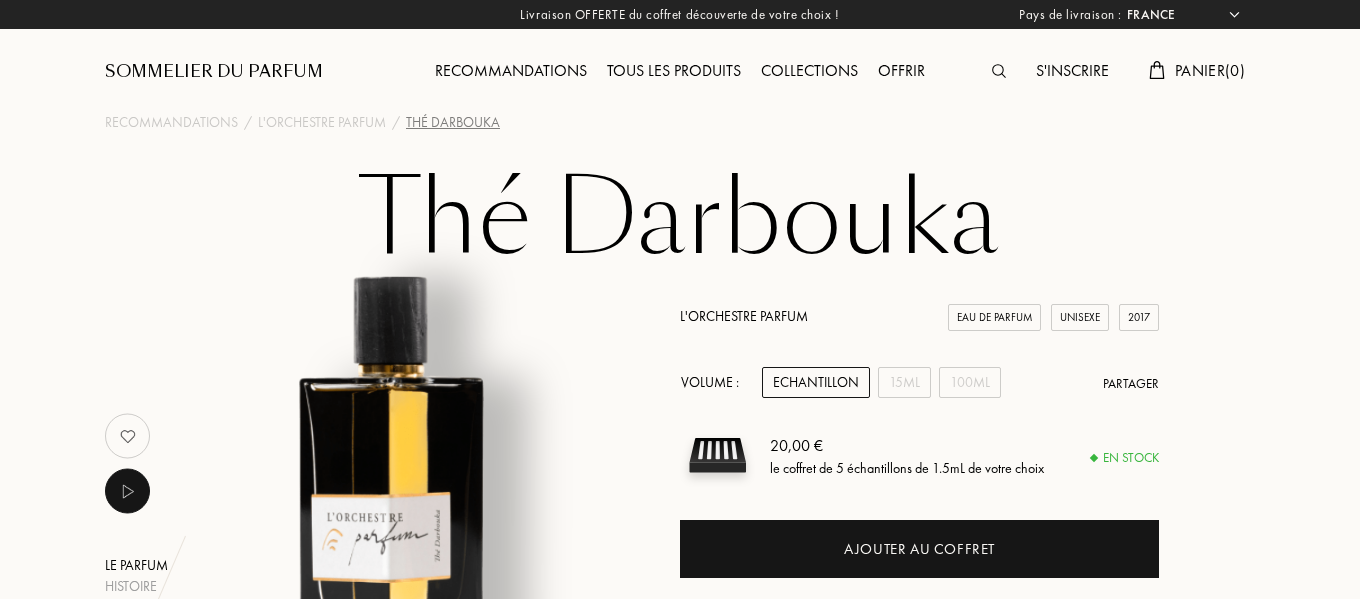 scroll, scrollTop: 0, scrollLeft: 0, axis: both 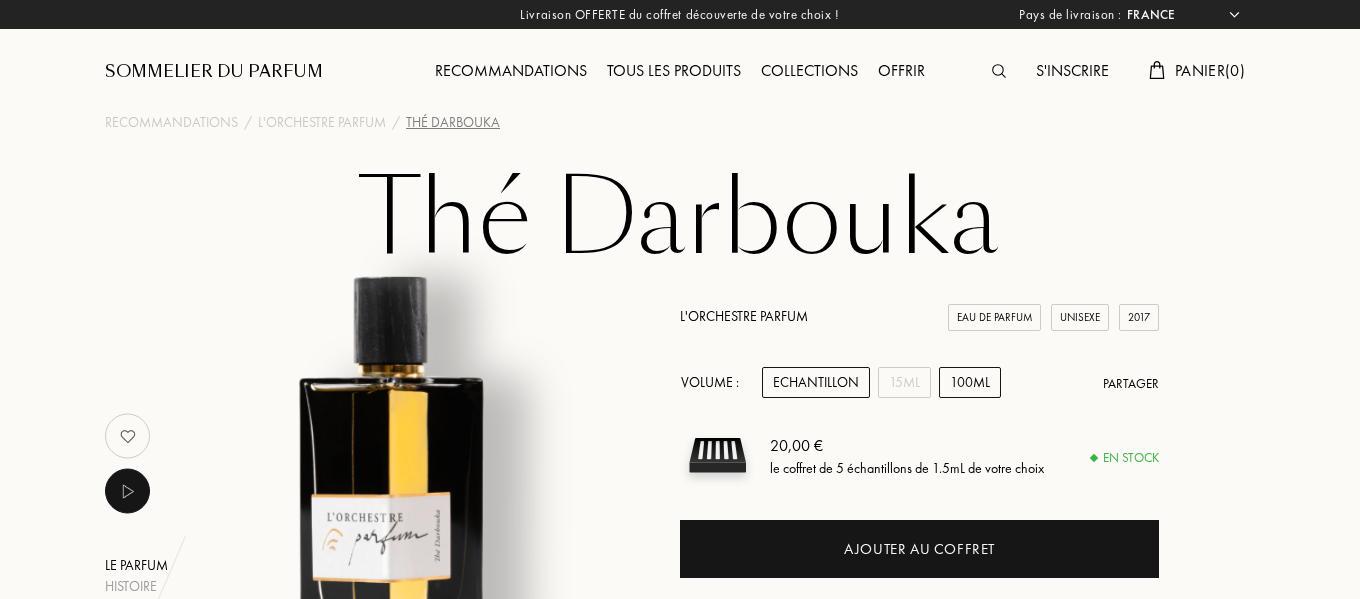 click on "100mL" at bounding box center (970, 382) 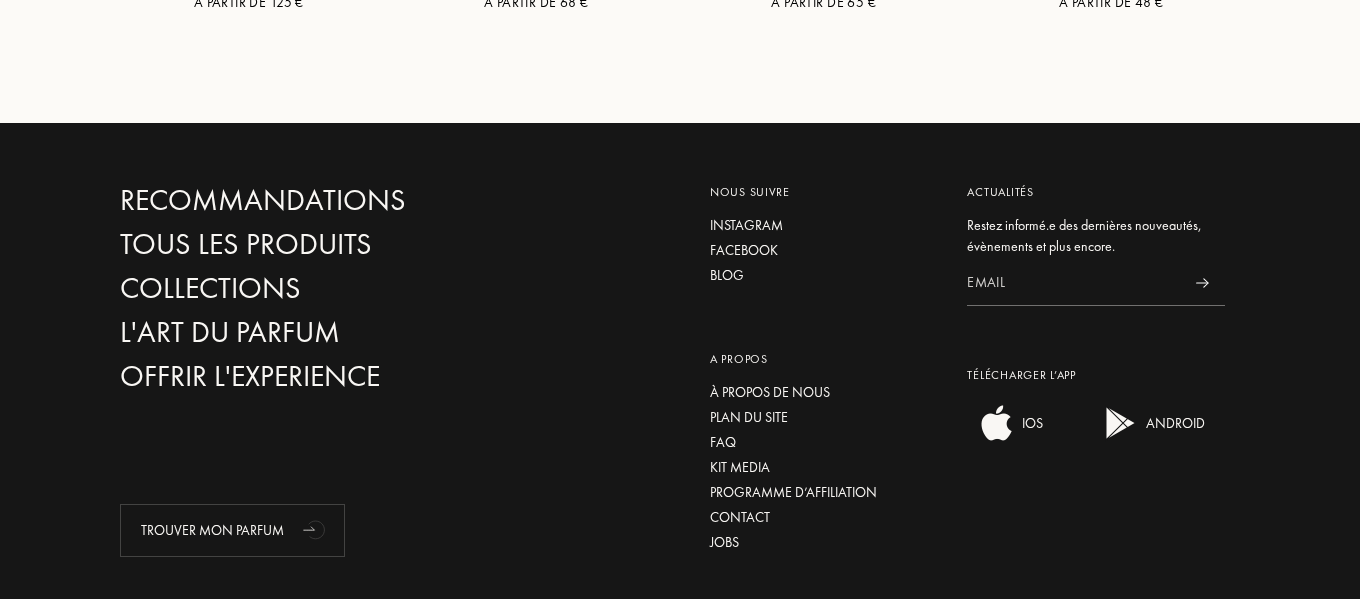 scroll, scrollTop: 4291, scrollLeft: 0, axis: vertical 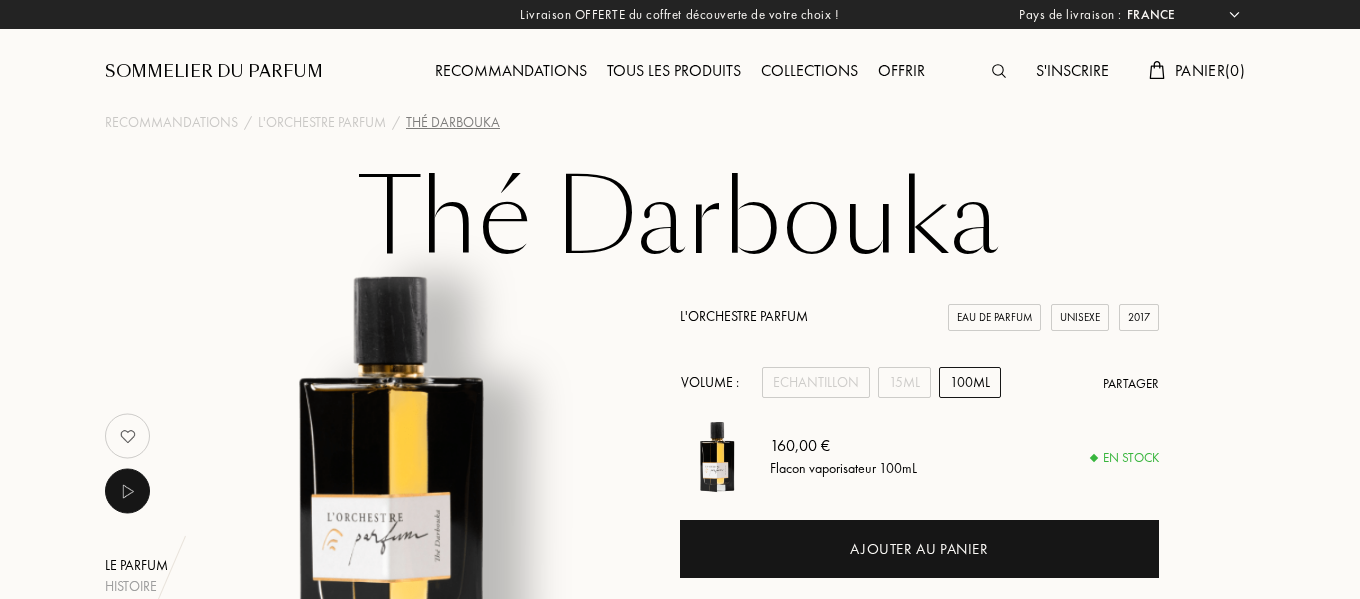 click on "S'inscrire" at bounding box center [1072, 72] 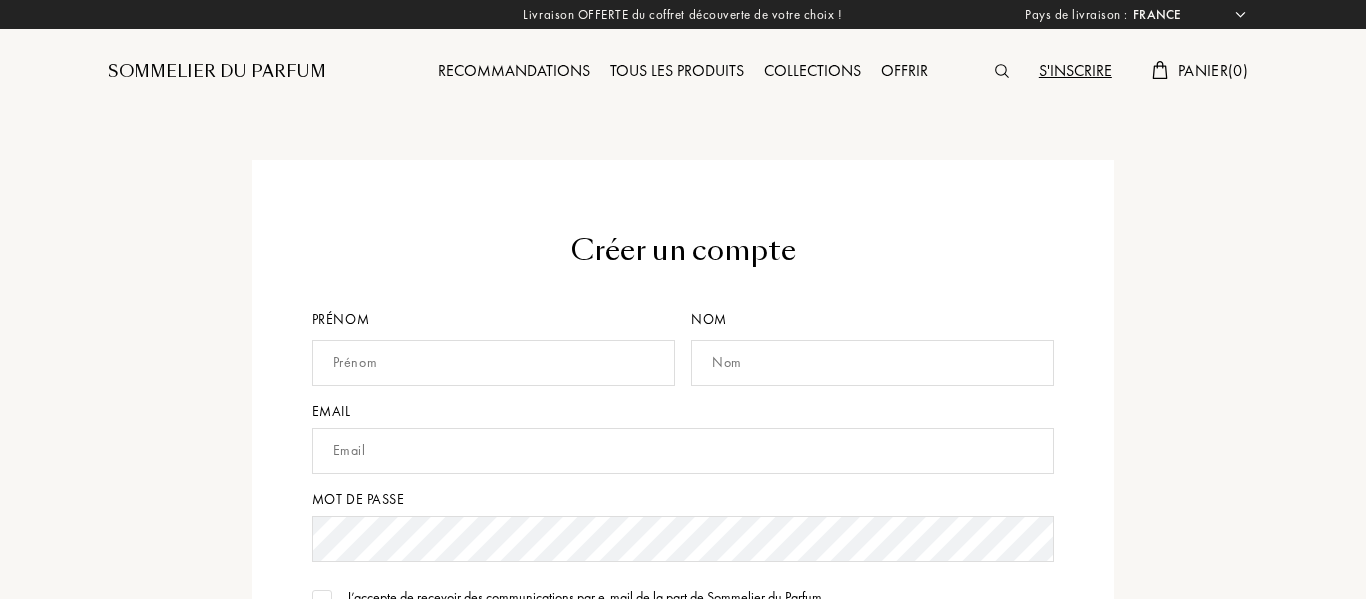 select on "FR" 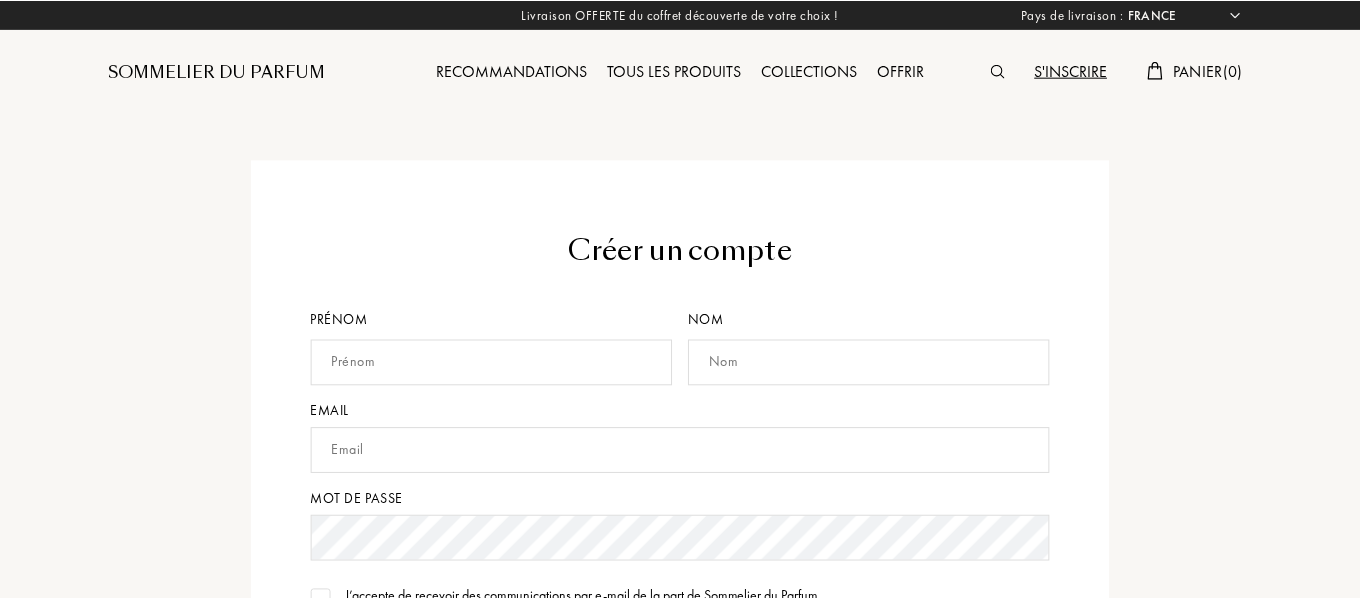 scroll, scrollTop: 0, scrollLeft: 0, axis: both 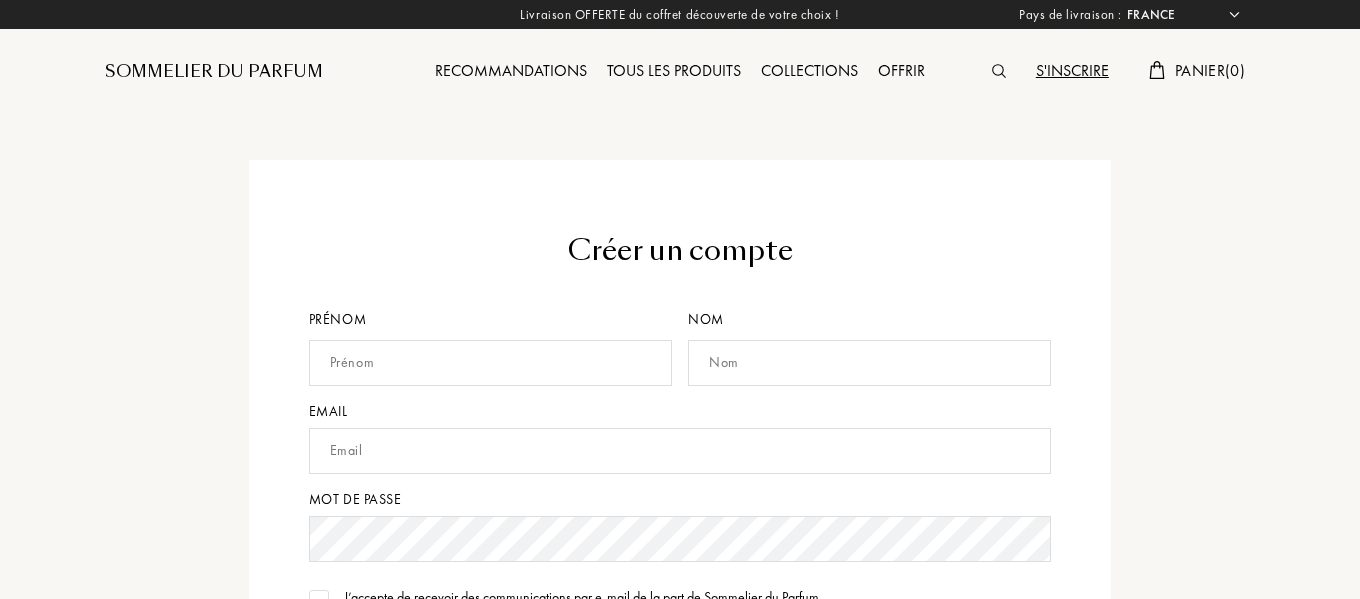 click on "Panier  ( 0 )" at bounding box center (1210, 70) 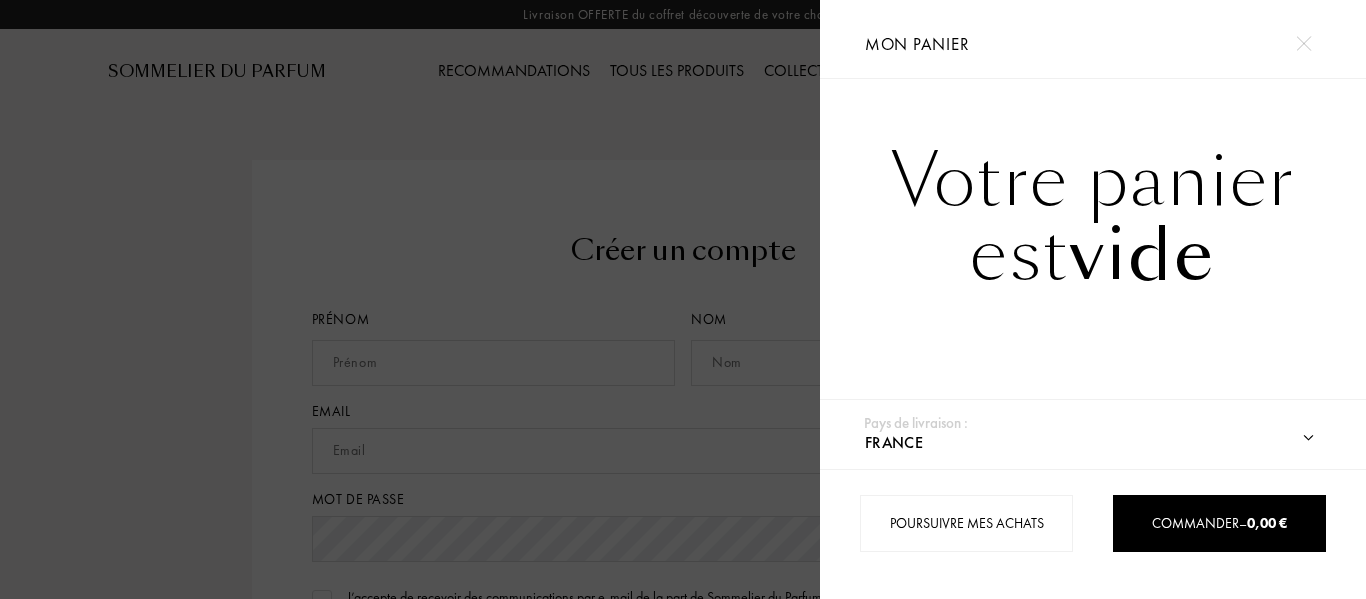 click at bounding box center [410, 299] 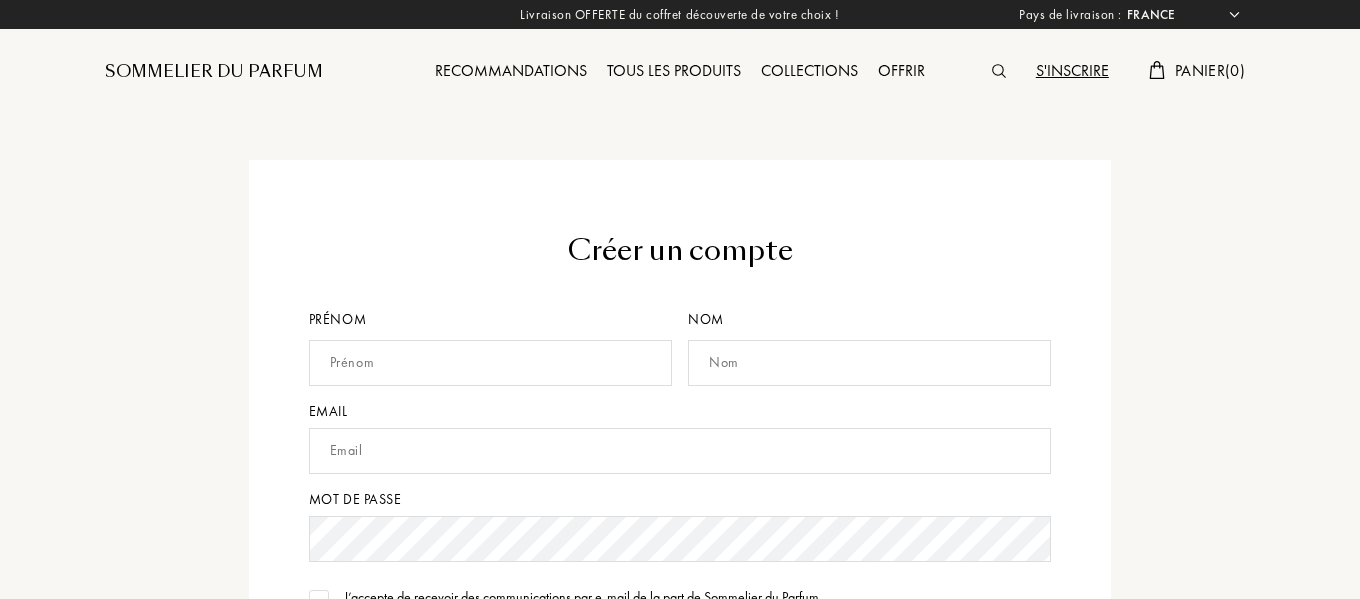 click at bounding box center (490, 363) 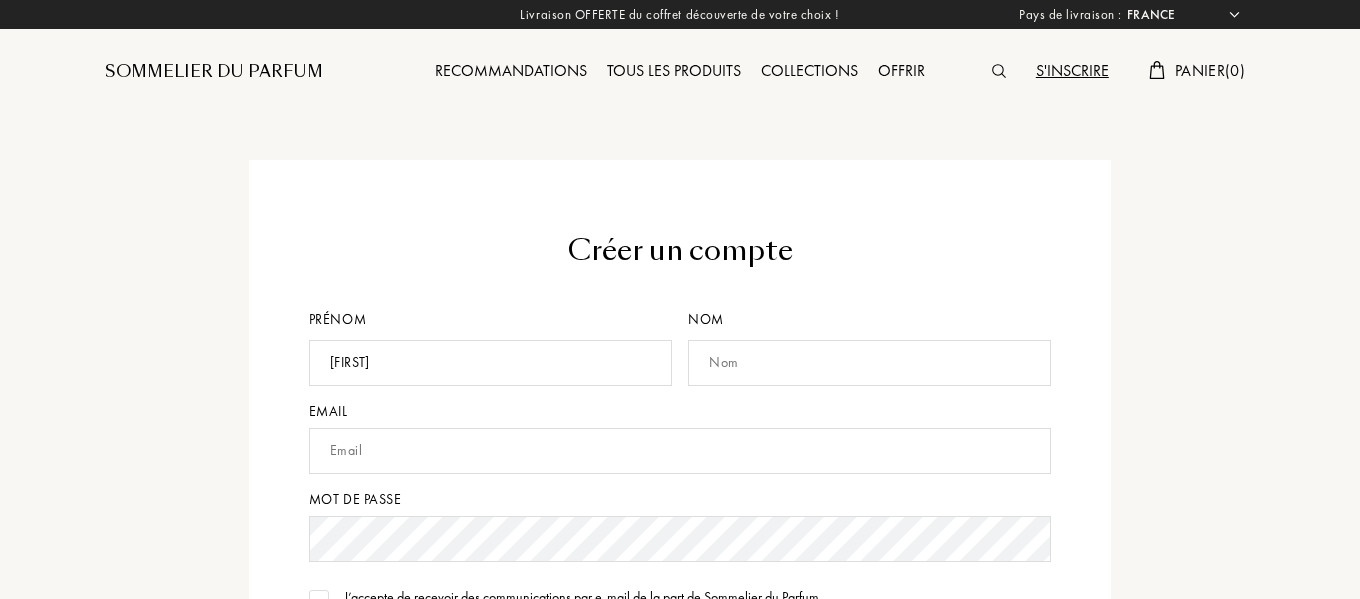 type on "Zimol" 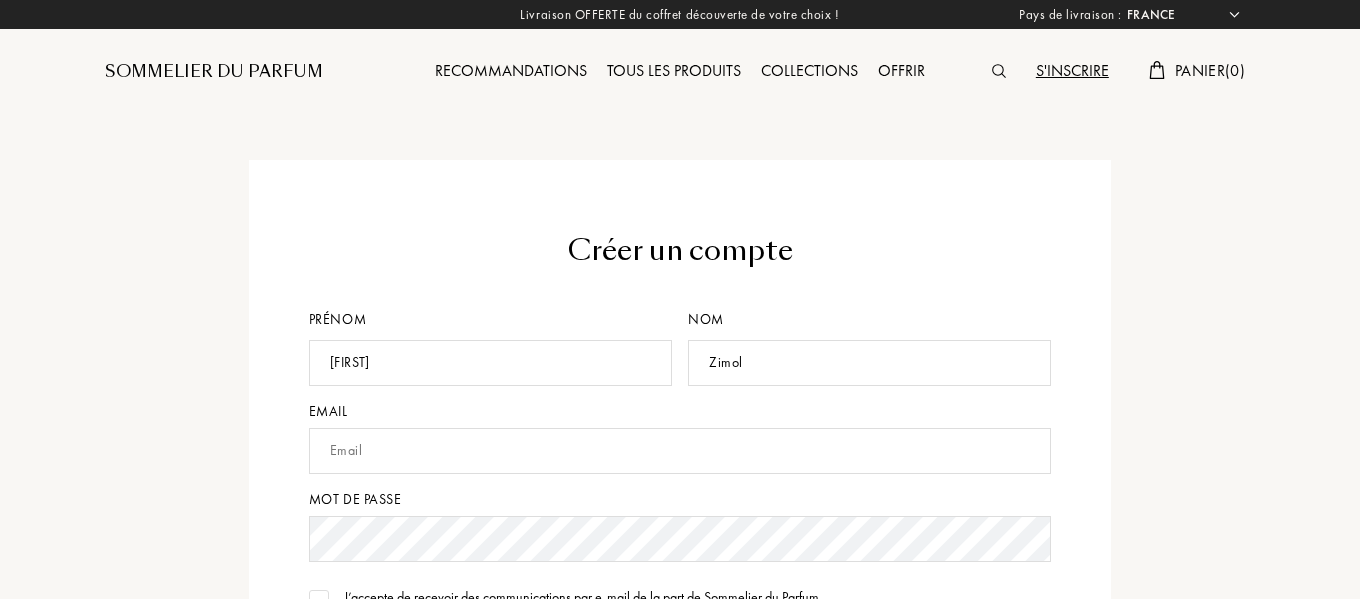 type on "vzimol@gmail.com" 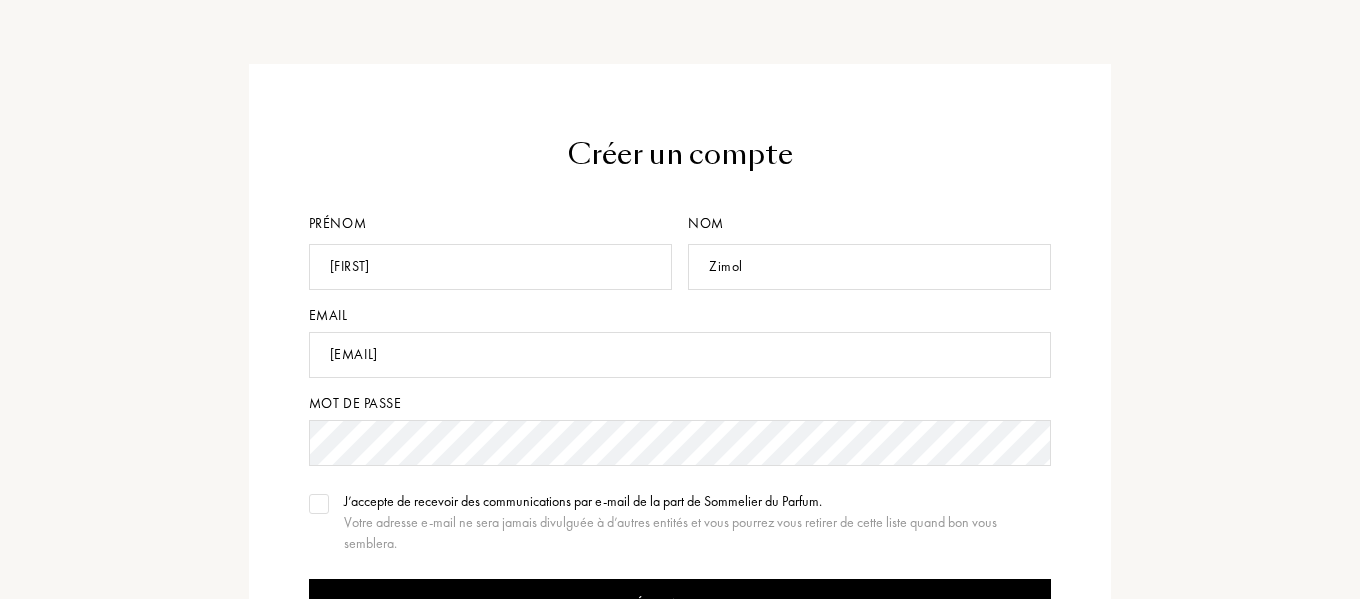 scroll, scrollTop: 200, scrollLeft: 0, axis: vertical 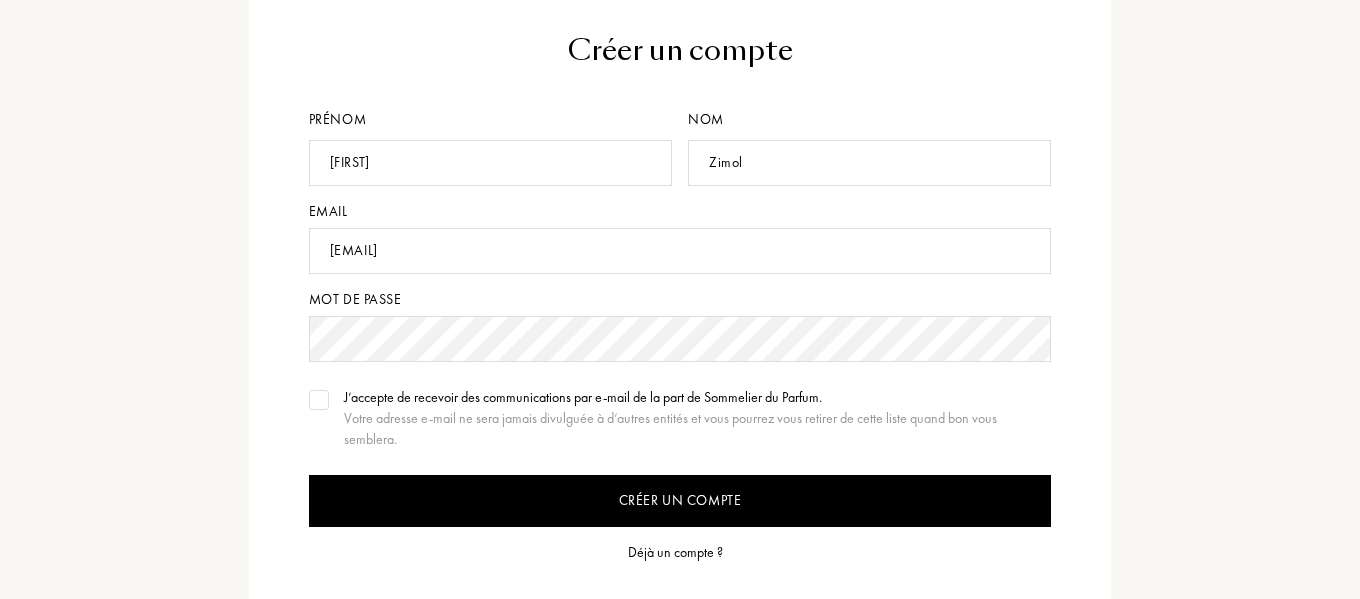 click at bounding box center (319, 400) 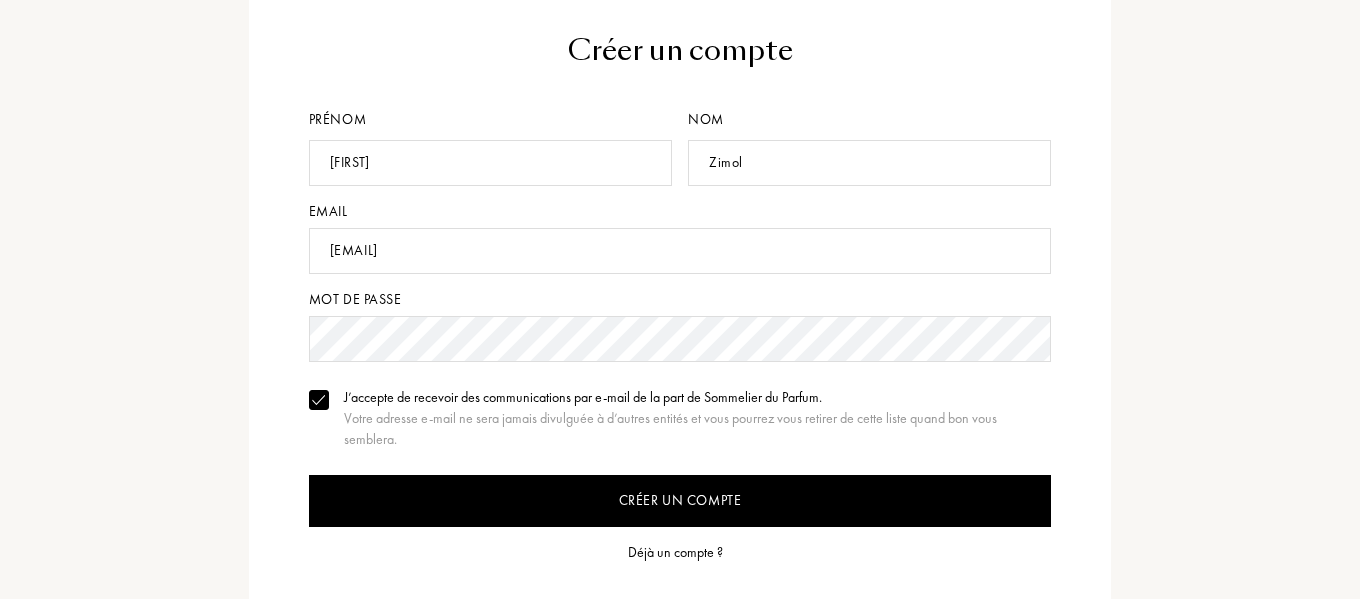 click on "Déjà un compte ?" at bounding box center [675, 552] 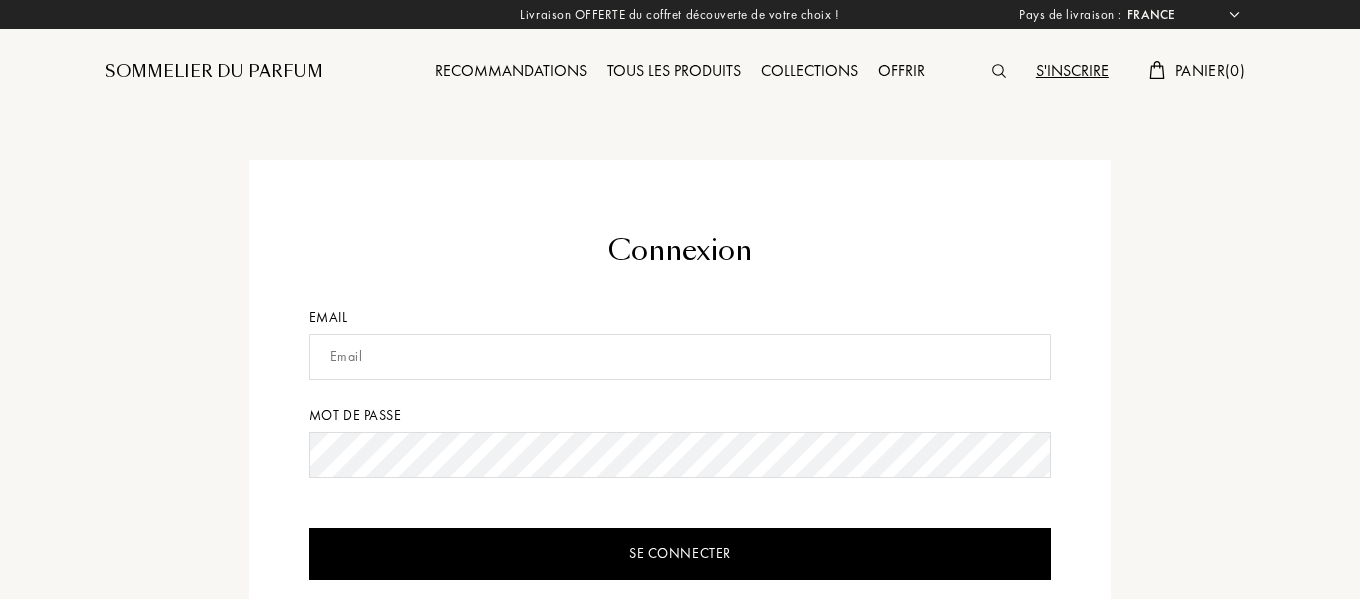 select on "FR" 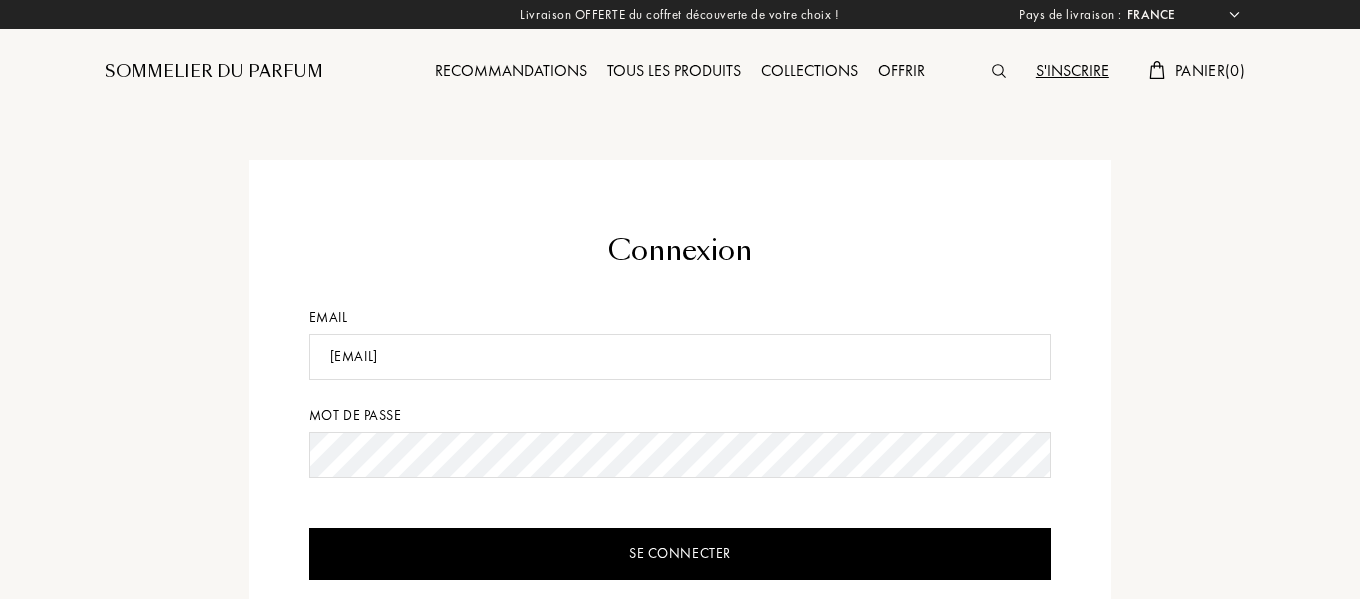 scroll, scrollTop: 200, scrollLeft: 0, axis: vertical 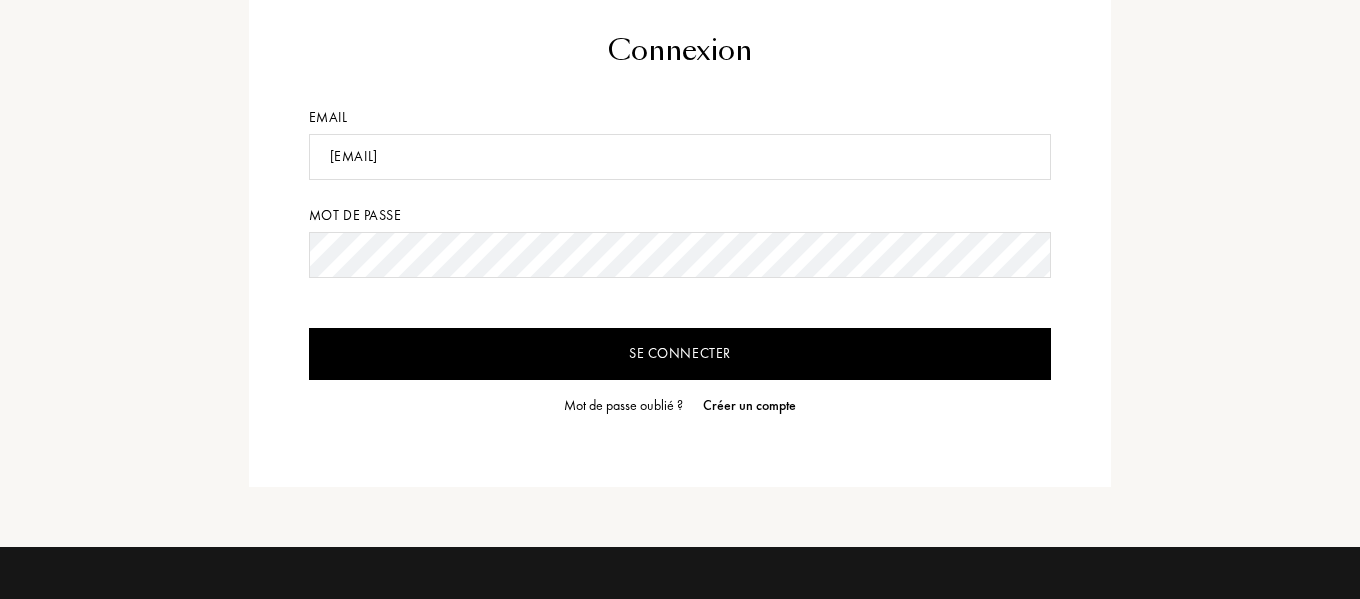 click on "Se connecter" at bounding box center [680, 354] 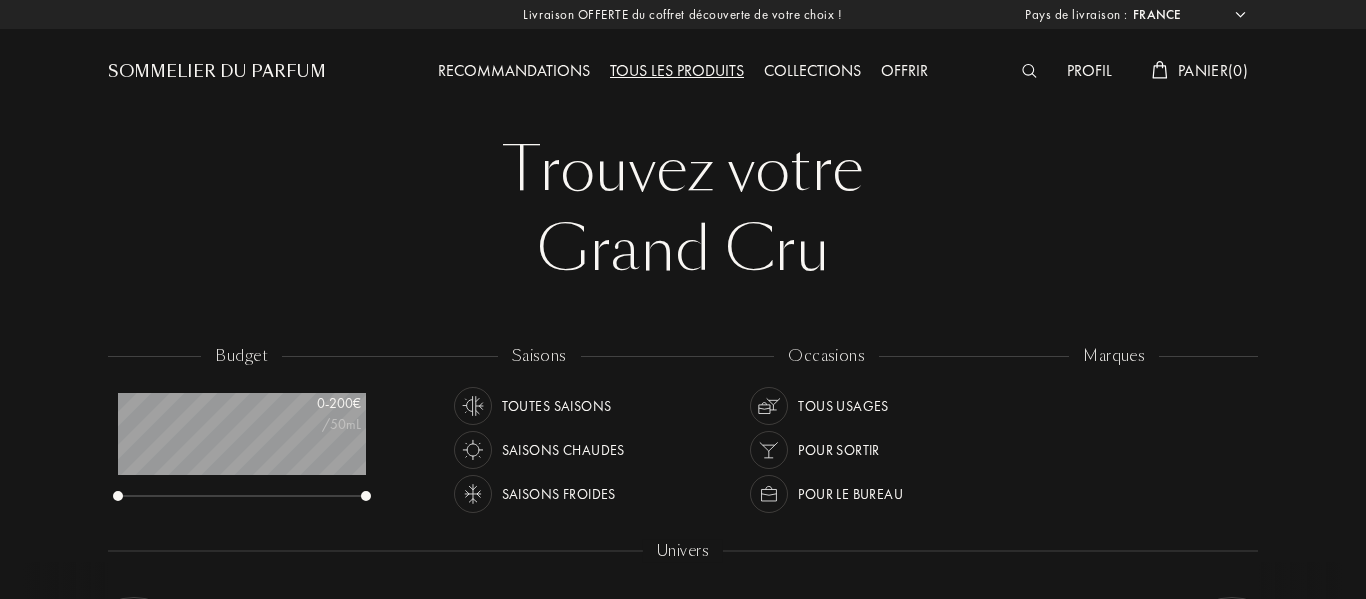 select on "FR" 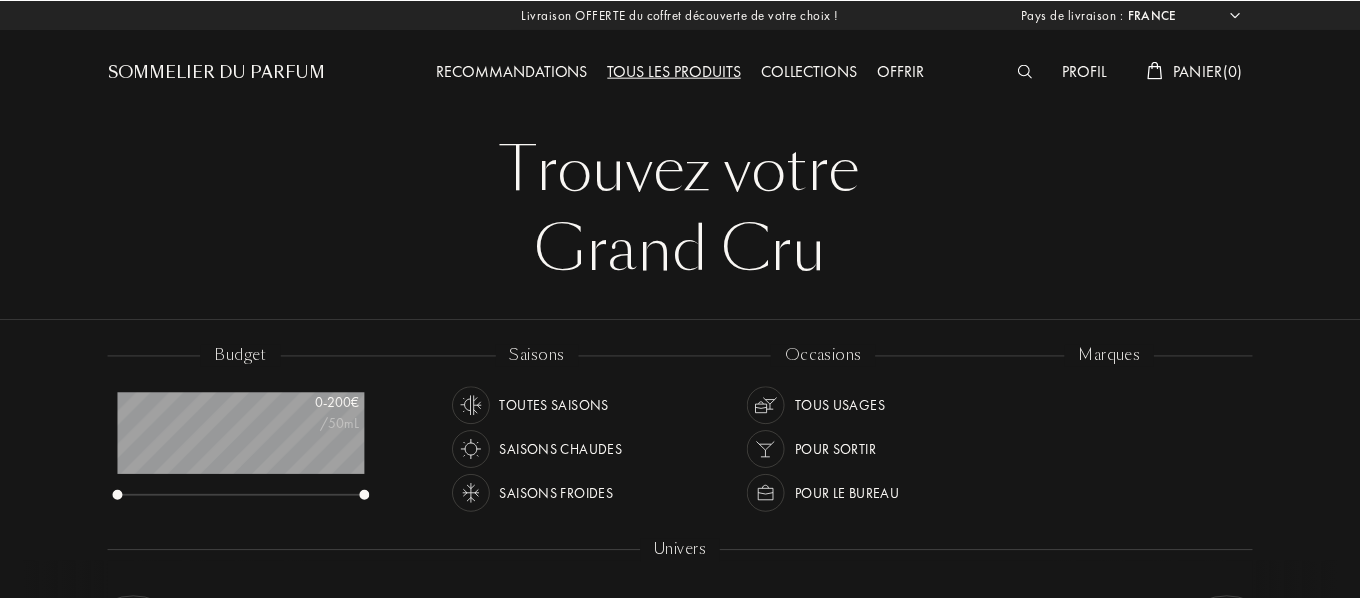 scroll, scrollTop: 0, scrollLeft: 0, axis: both 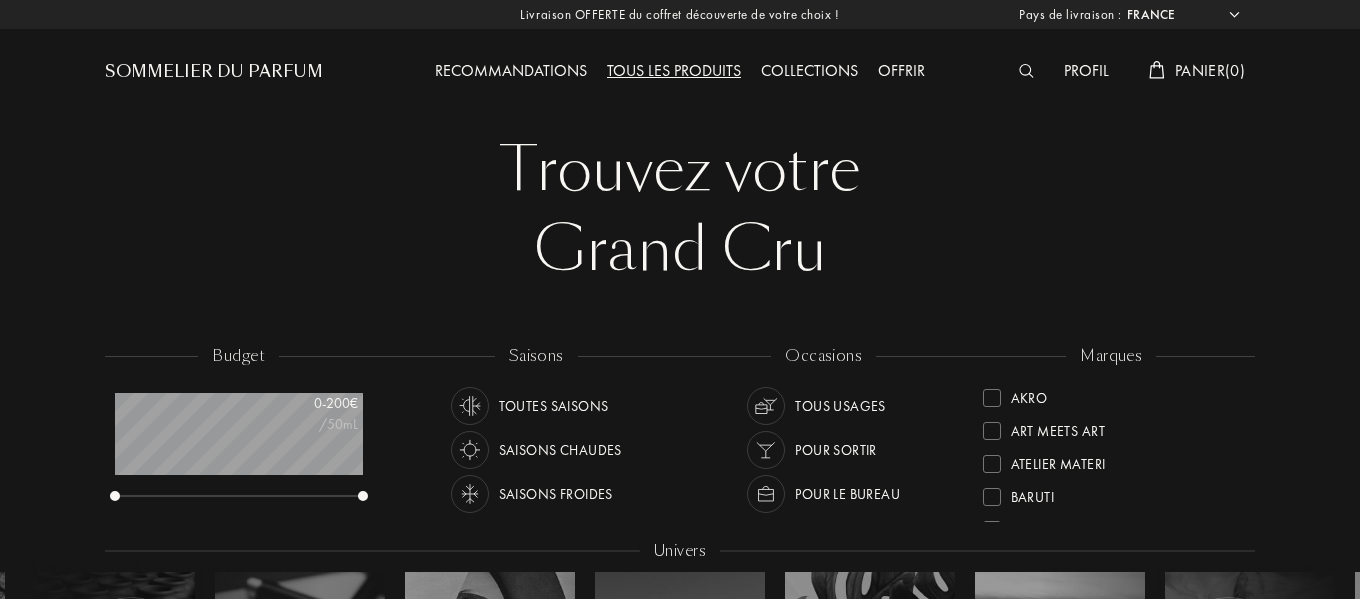 click at bounding box center [1026, 71] 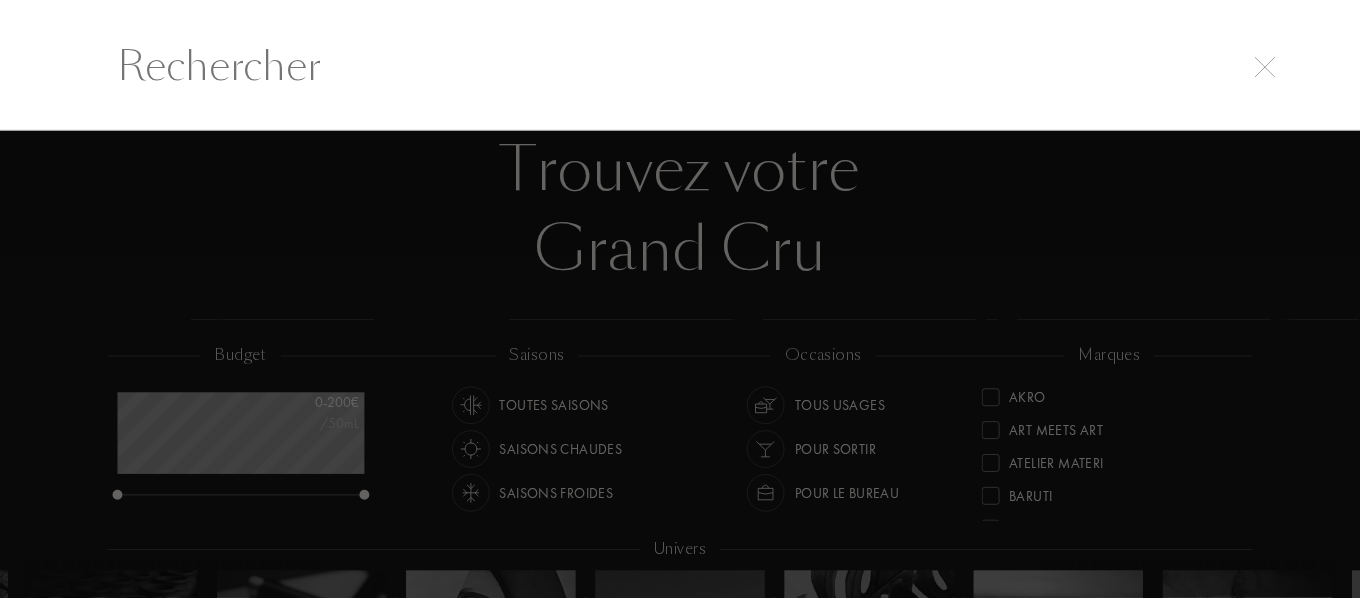 scroll, scrollTop: 1, scrollLeft: 0, axis: vertical 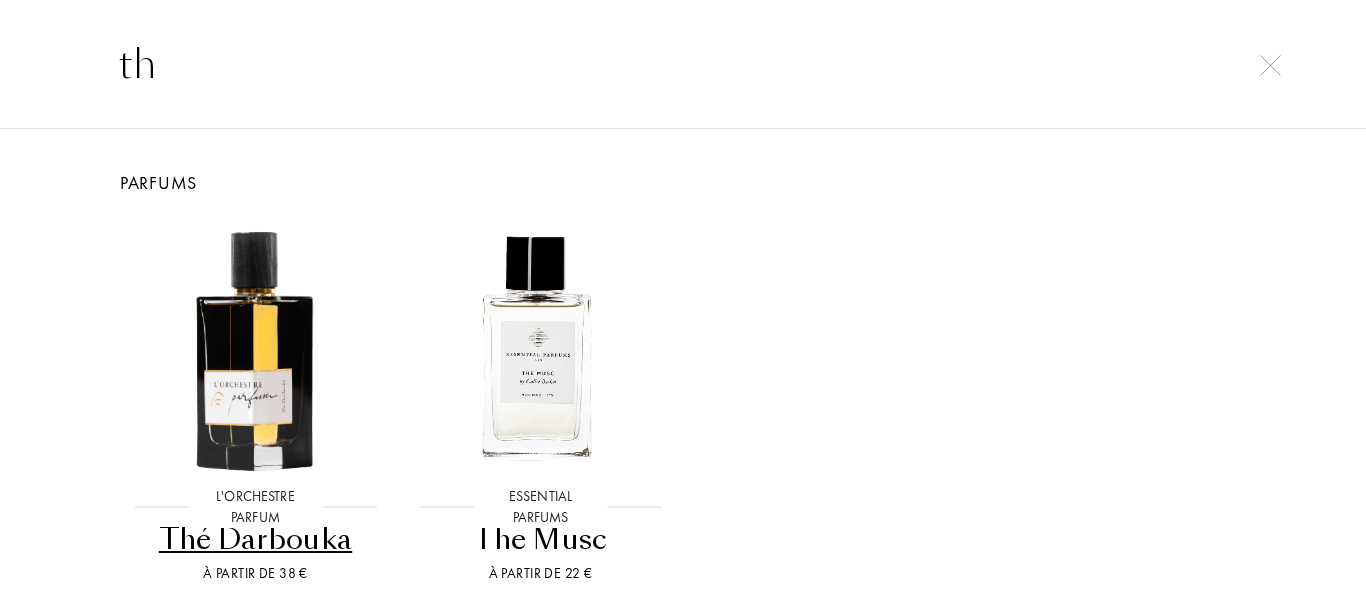 type on "th" 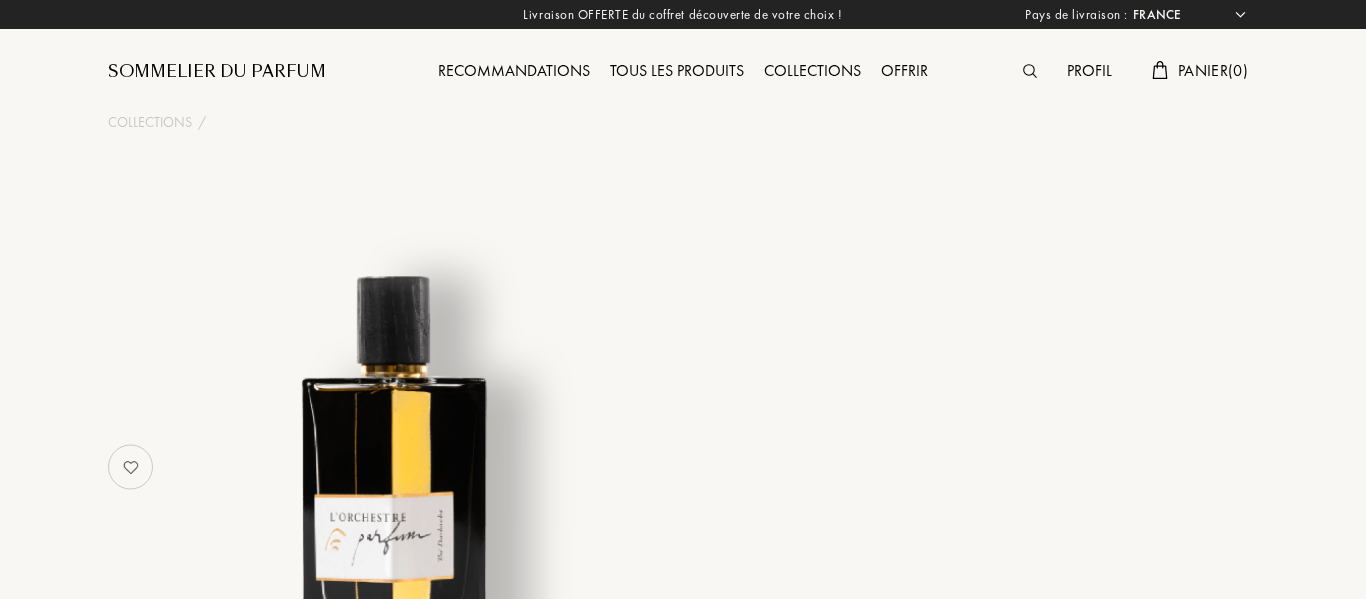 select on "FR" 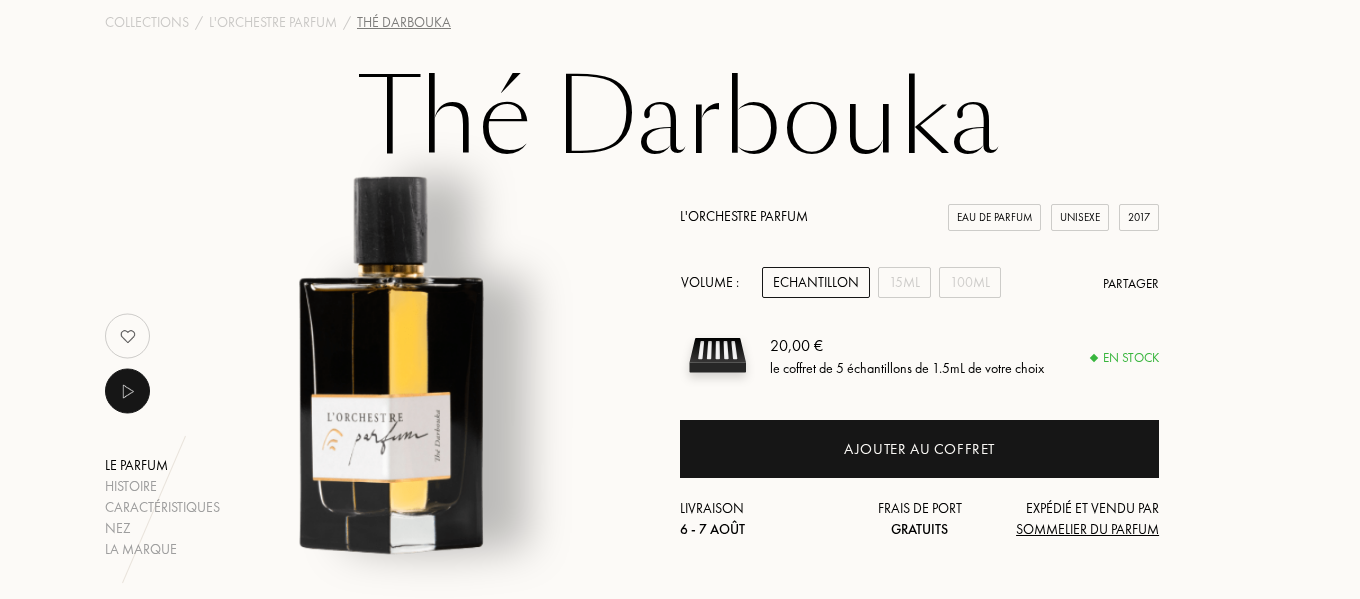scroll, scrollTop: 0, scrollLeft: 0, axis: both 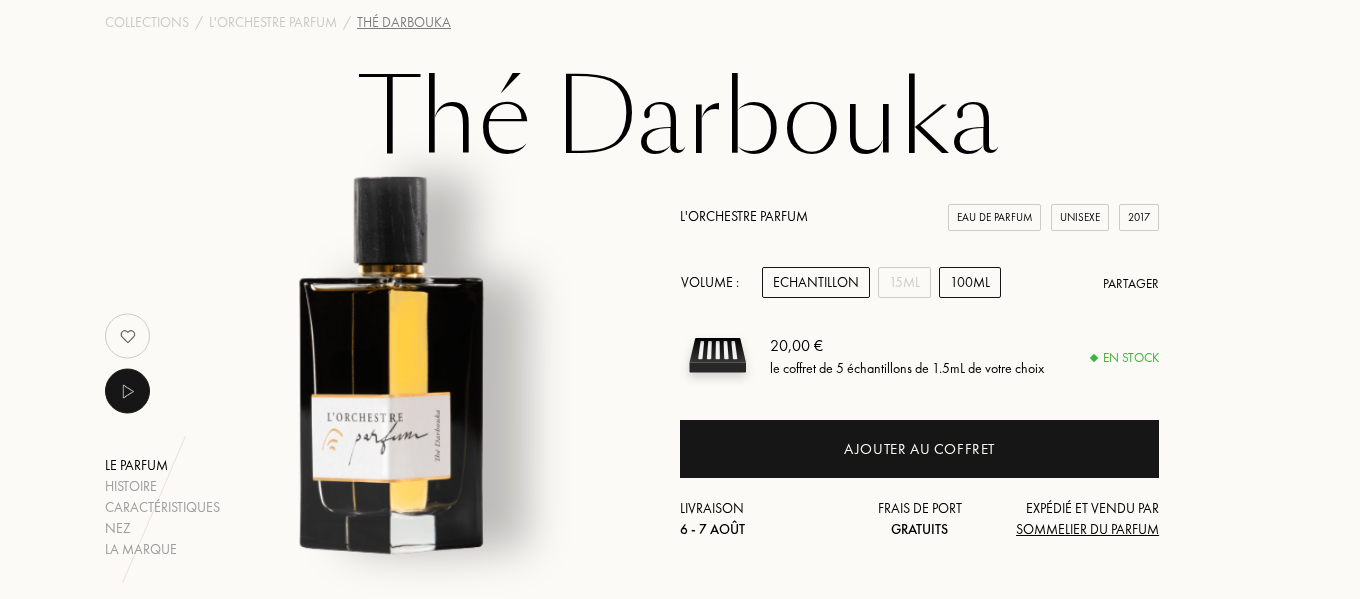 click on "100mL" at bounding box center (970, 282) 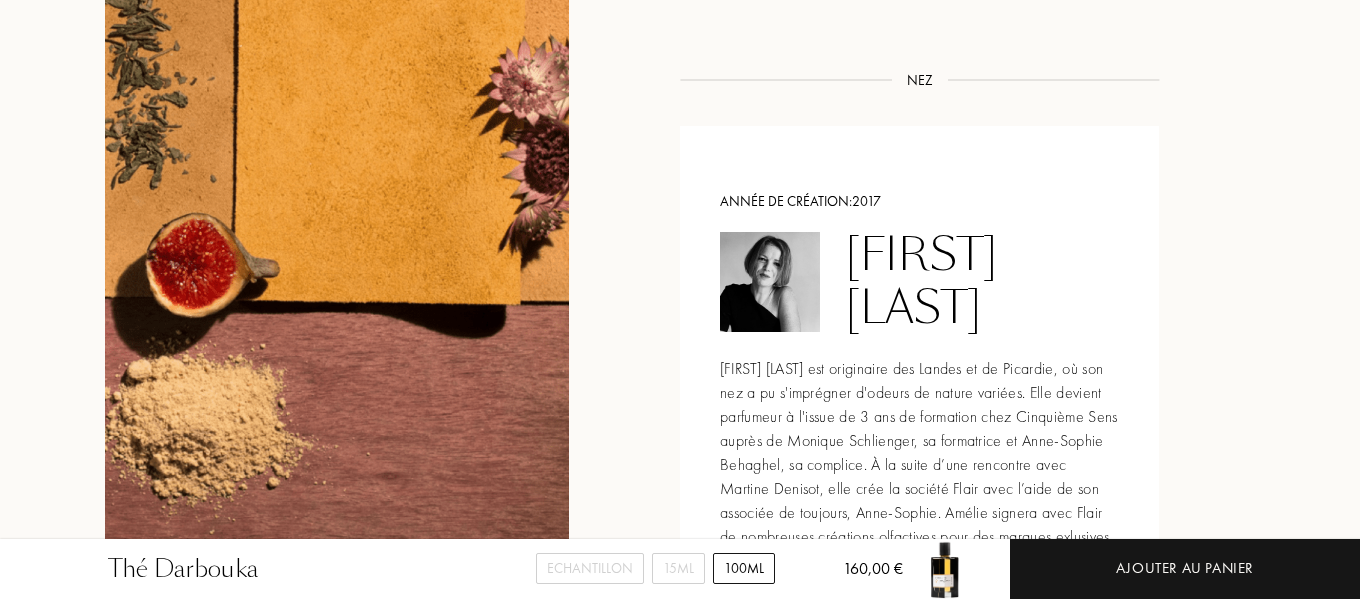 scroll, scrollTop: 1800, scrollLeft: 0, axis: vertical 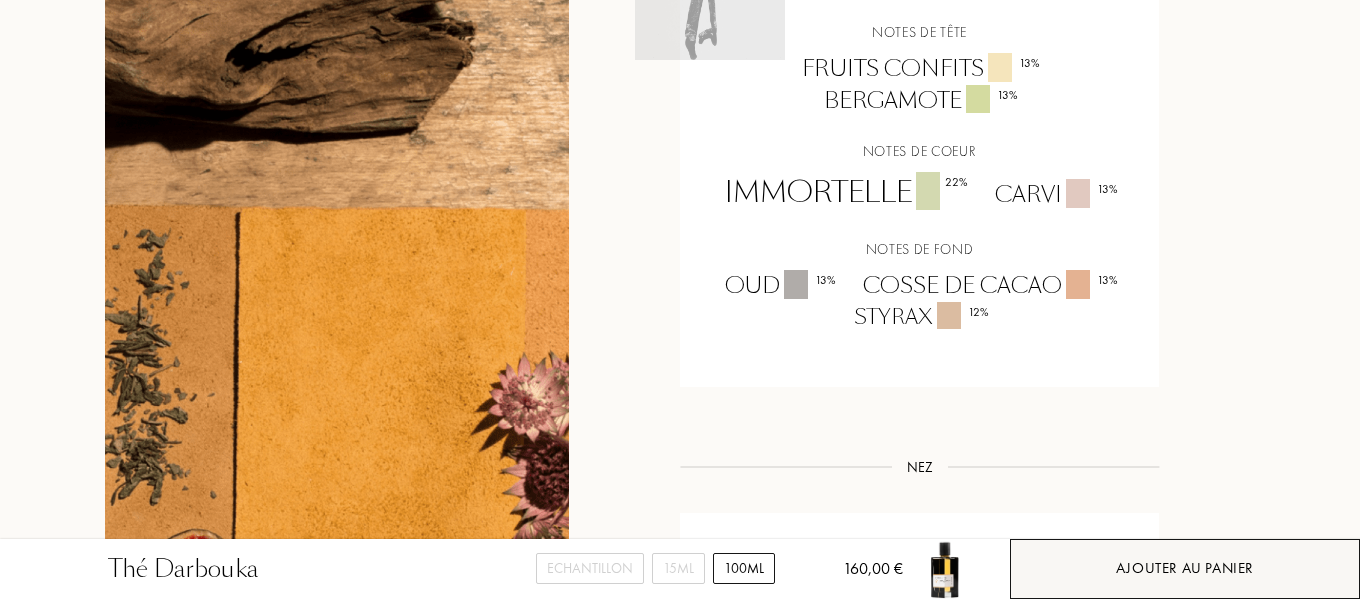 click on "Ajouter au panier" at bounding box center (1185, 568) 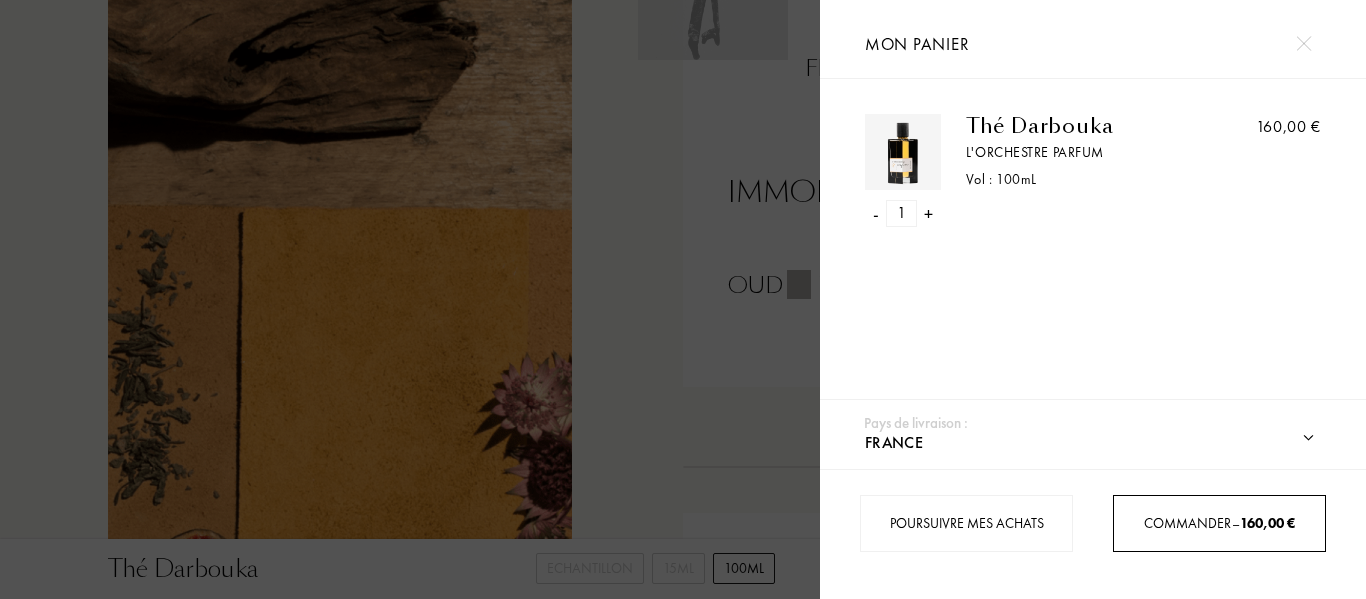 click on "Commander  –  160,00 €" at bounding box center (1219, 523) 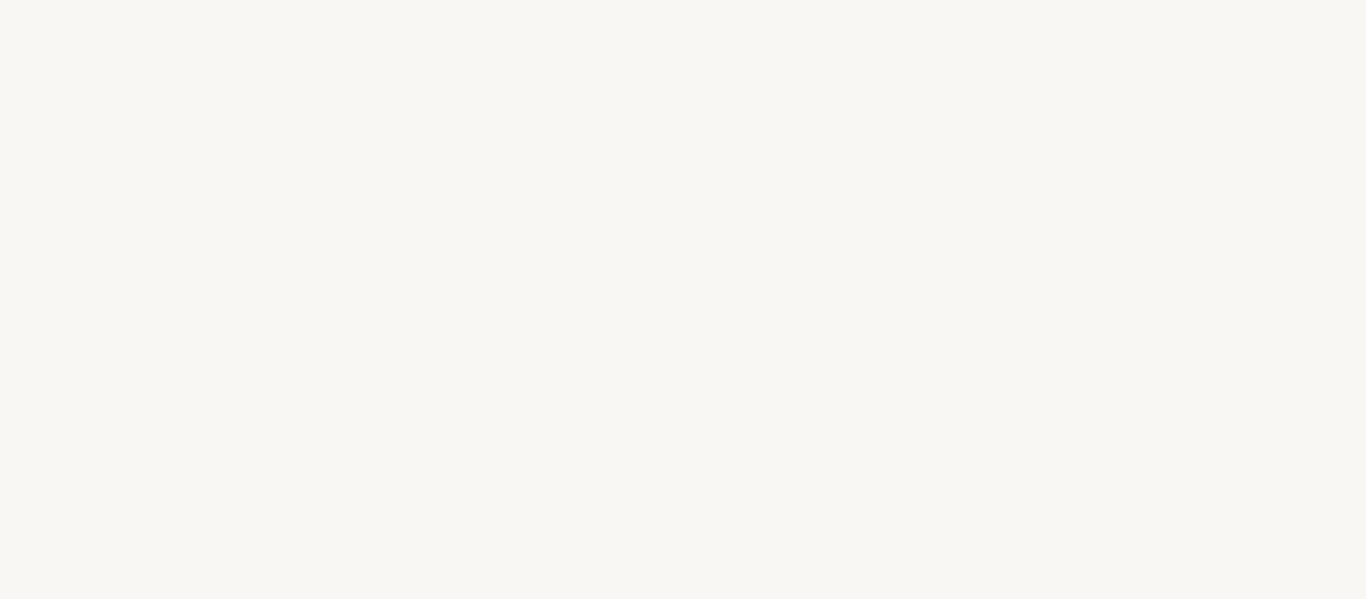 scroll, scrollTop: 0, scrollLeft: 0, axis: both 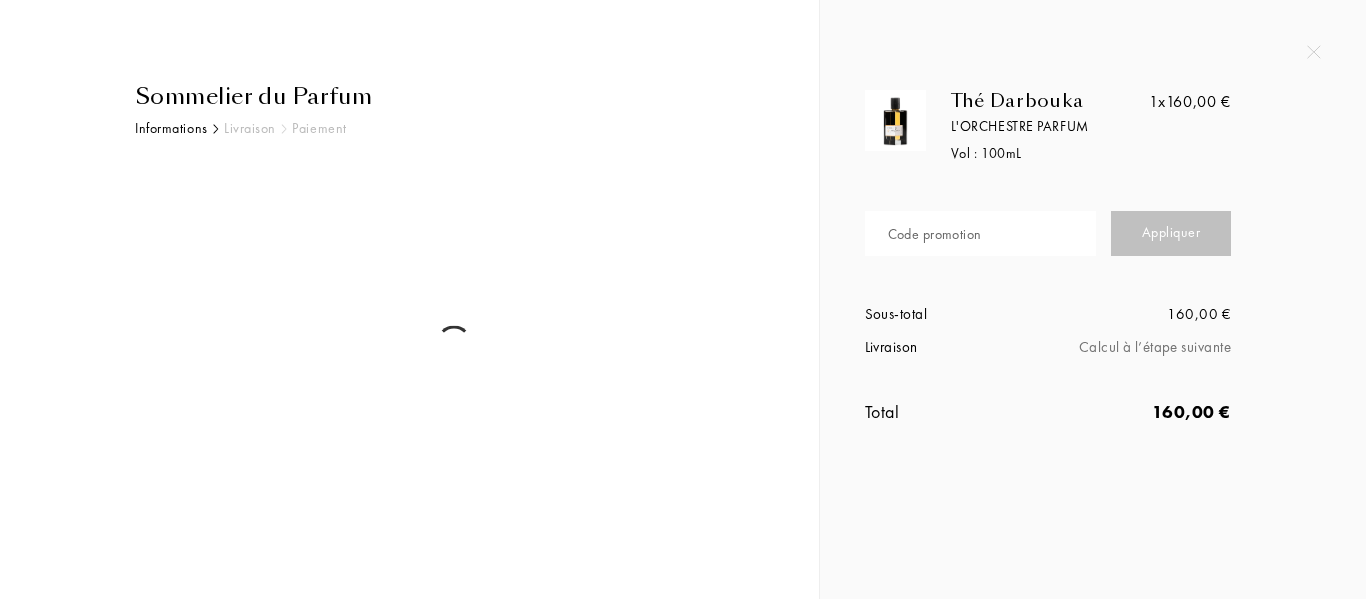 select on "FR" 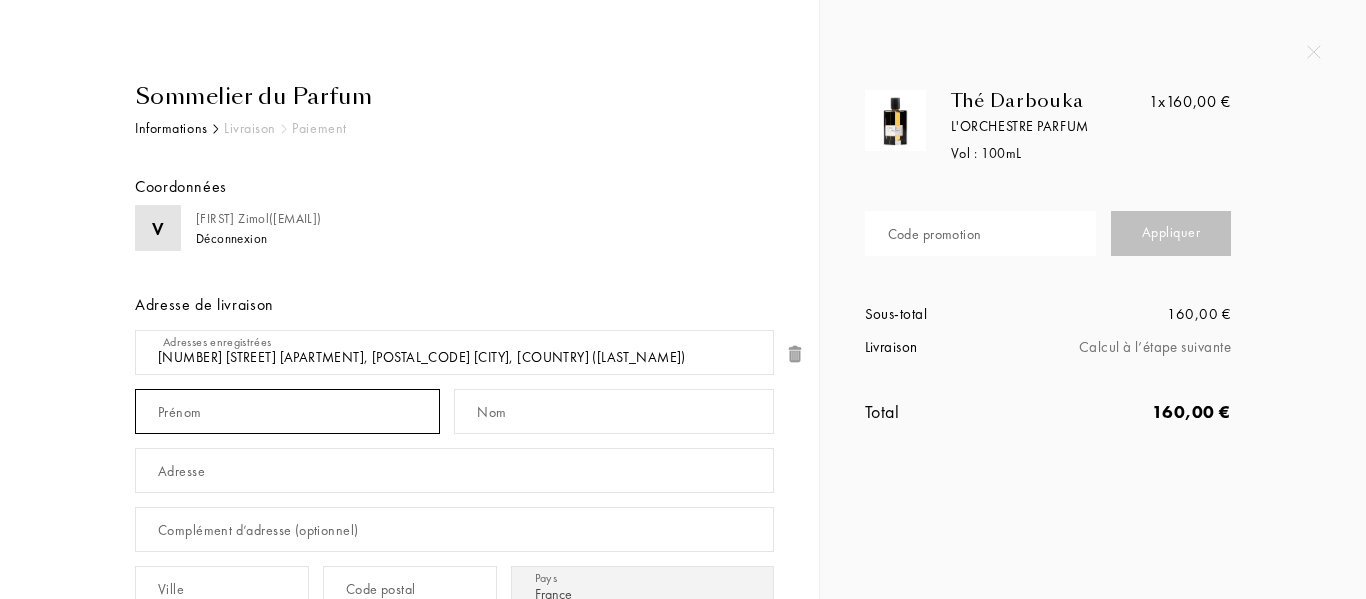 click at bounding box center (287, 411) 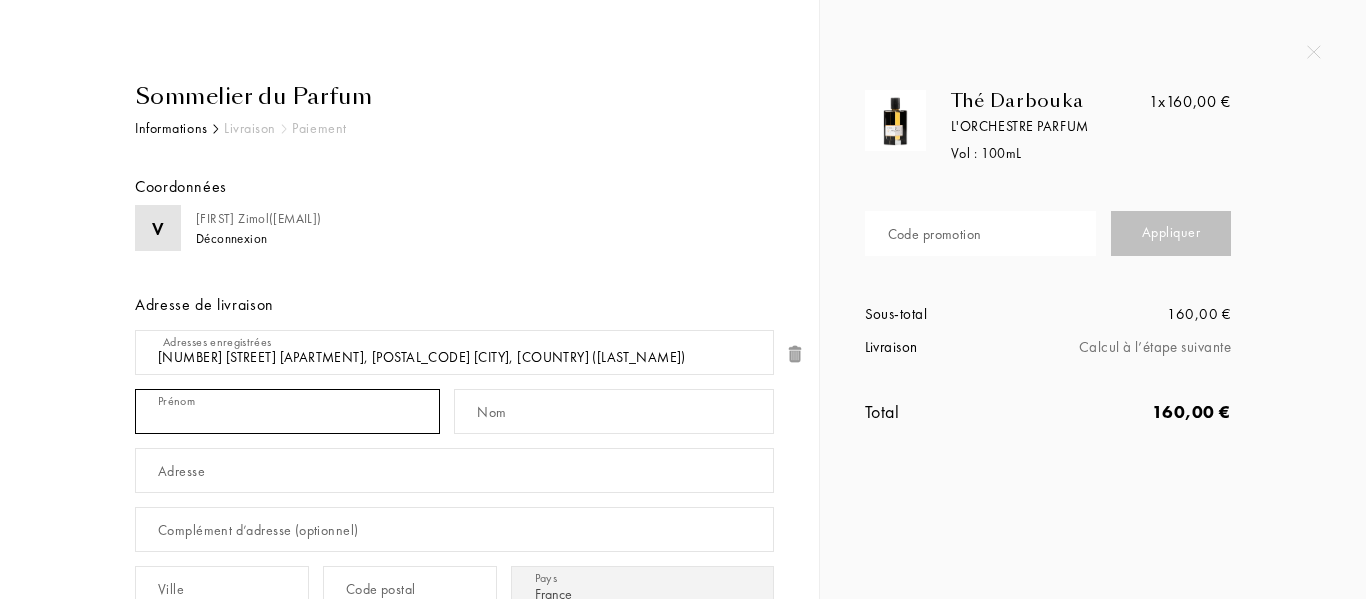 type on "Valérie" 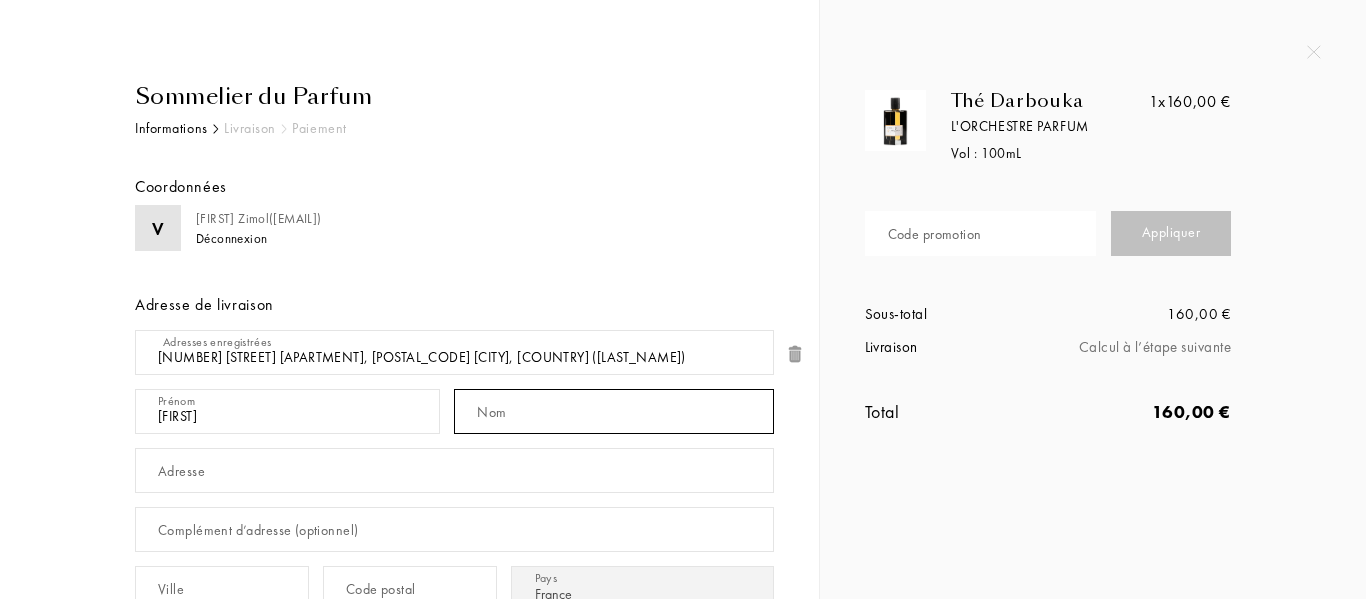 type on "Zimol" 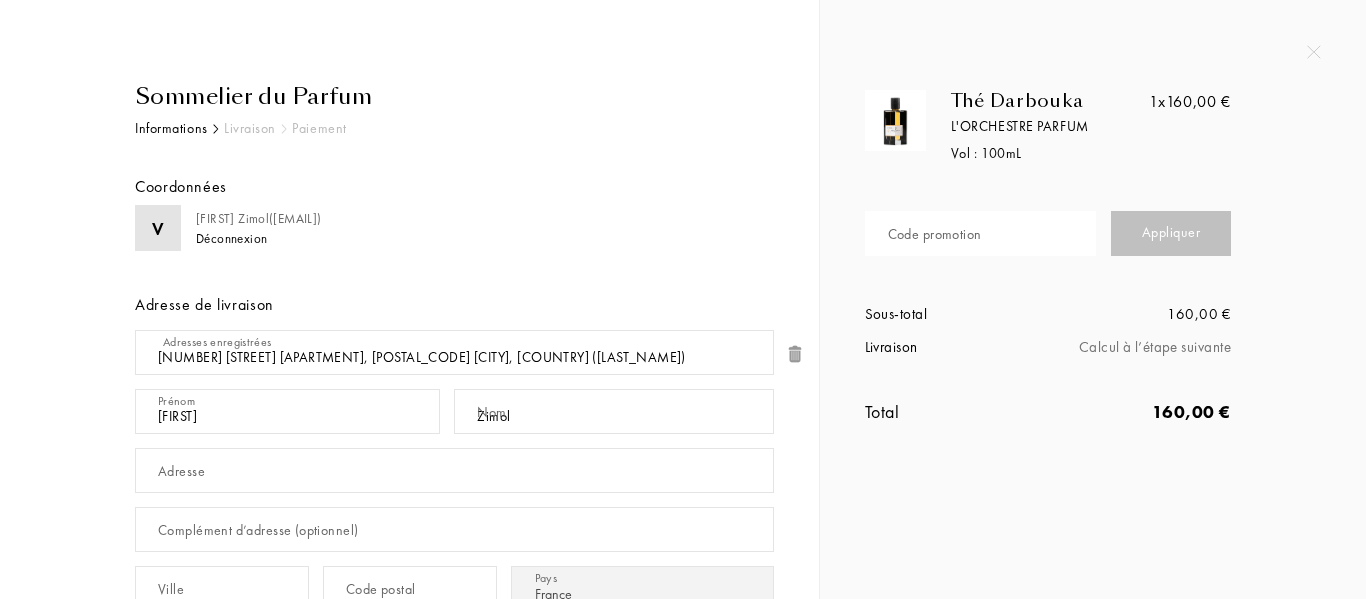 type on "3 rue de la ville de Lorient" 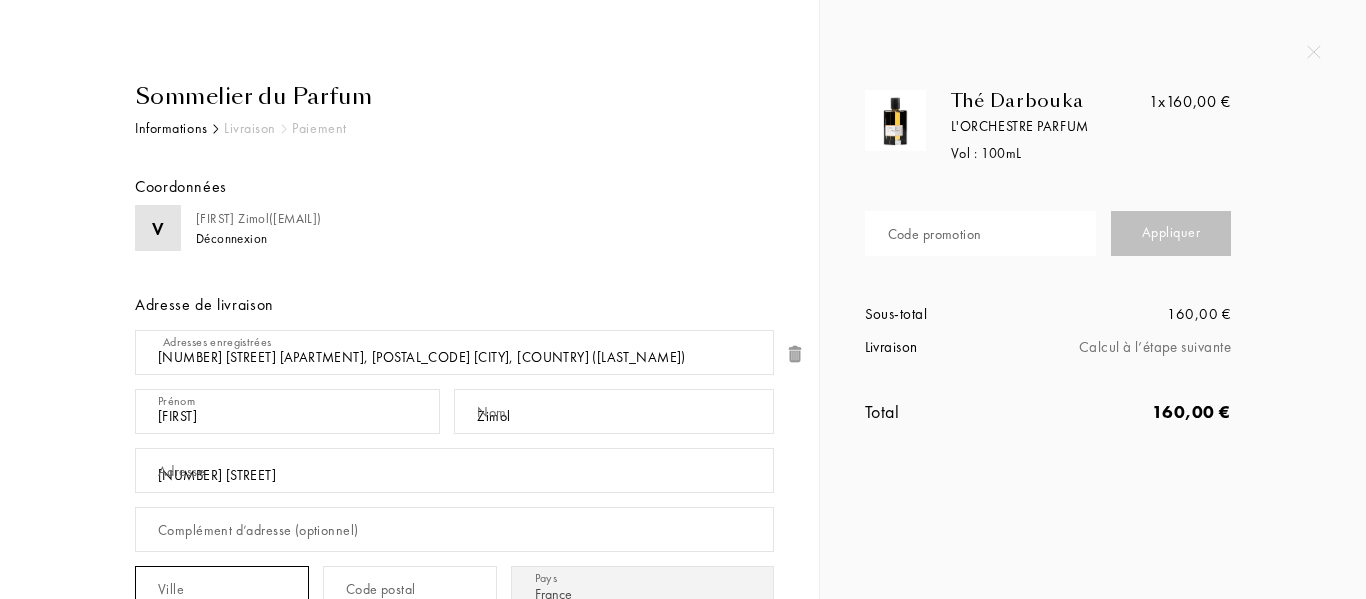 type on "Raon L'Etape" 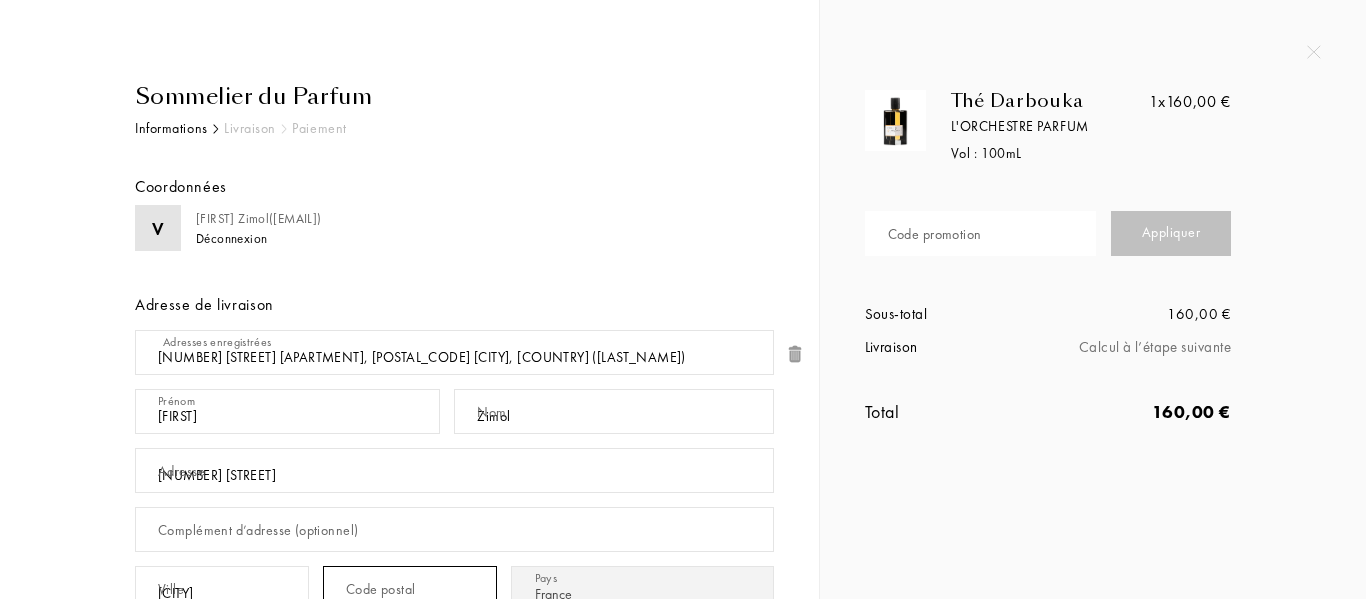 type on "88110" 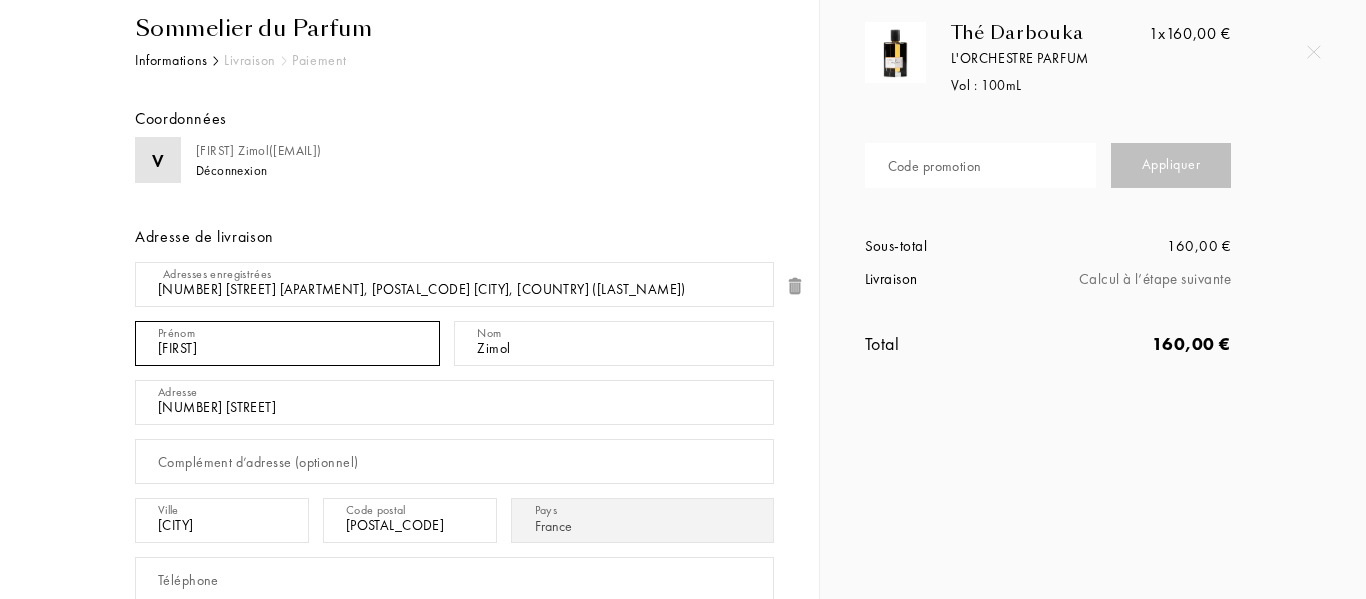 scroll, scrollTop: 200, scrollLeft: 0, axis: vertical 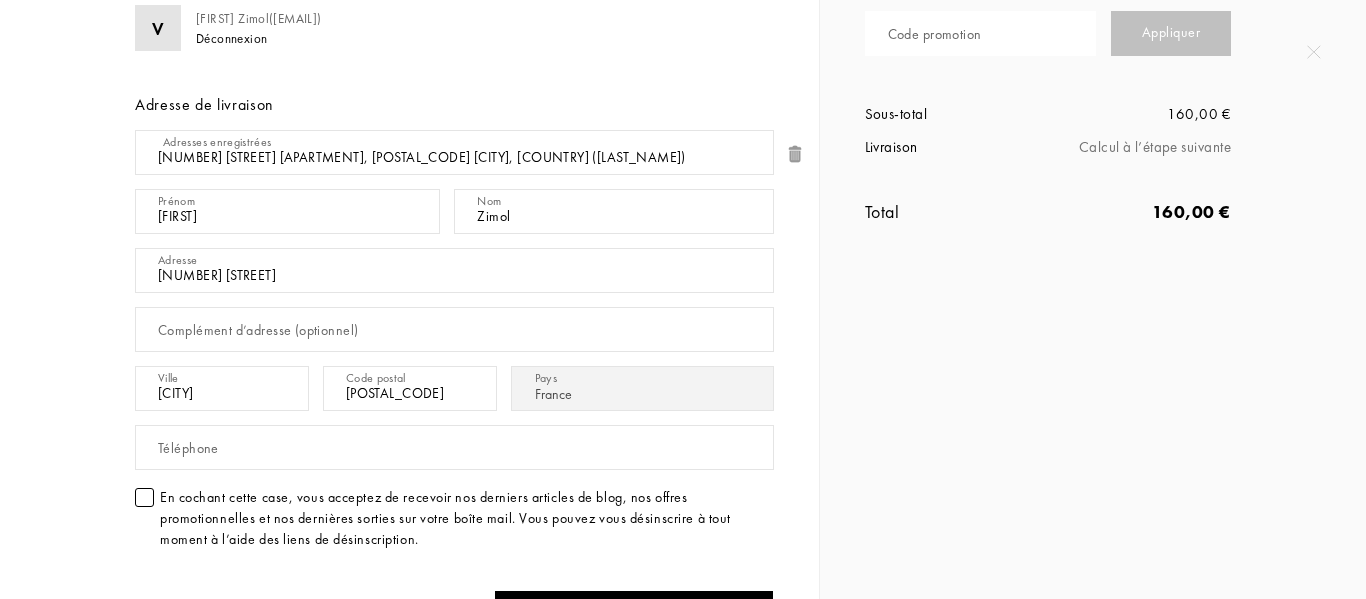 click on "Complément d’adresse (optionnel)" at bounding box center (258, 330) 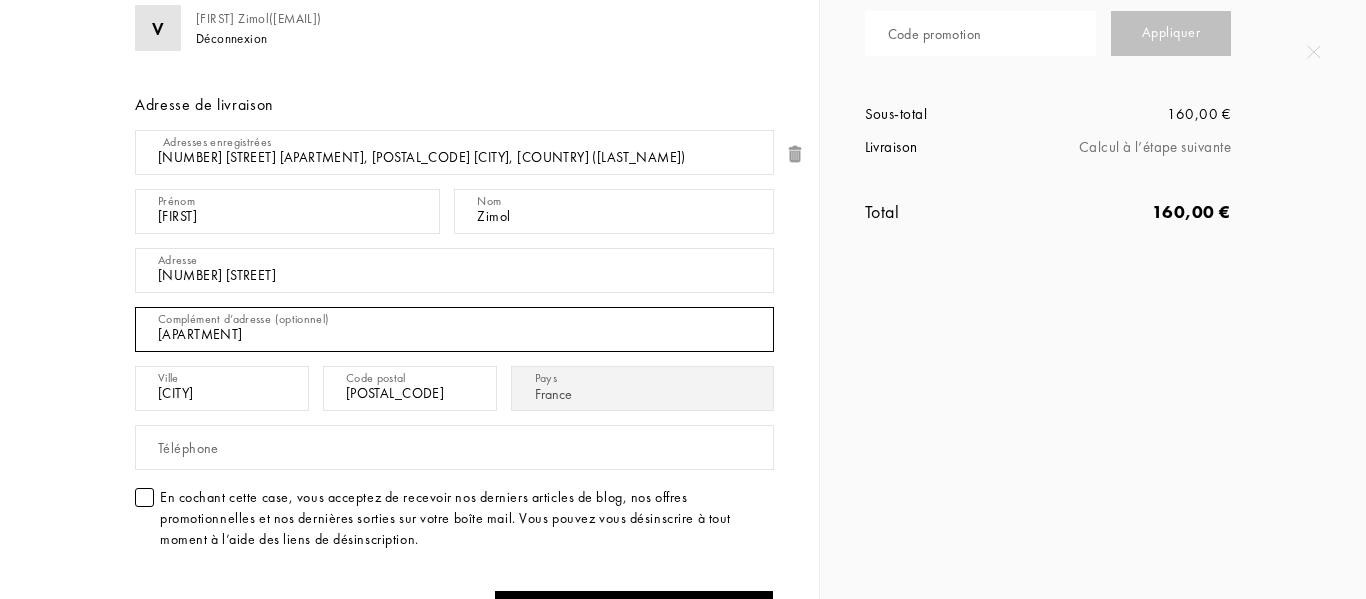 type on "appartement 102" 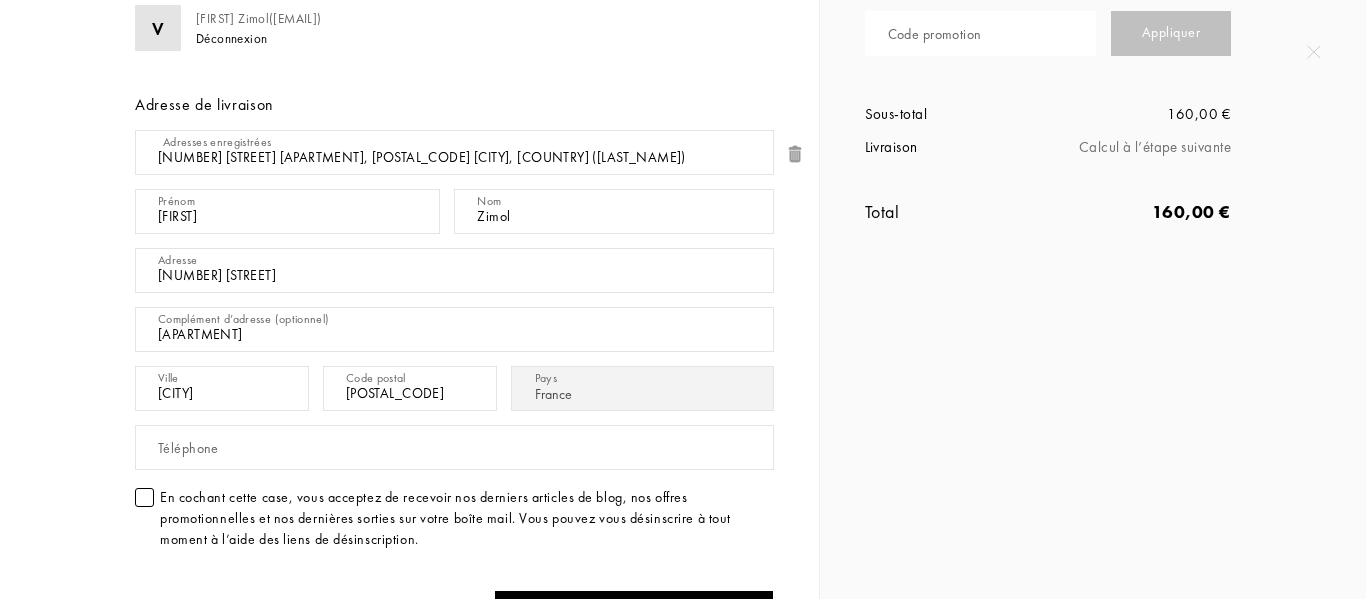 click at bounding box center [144, 497] 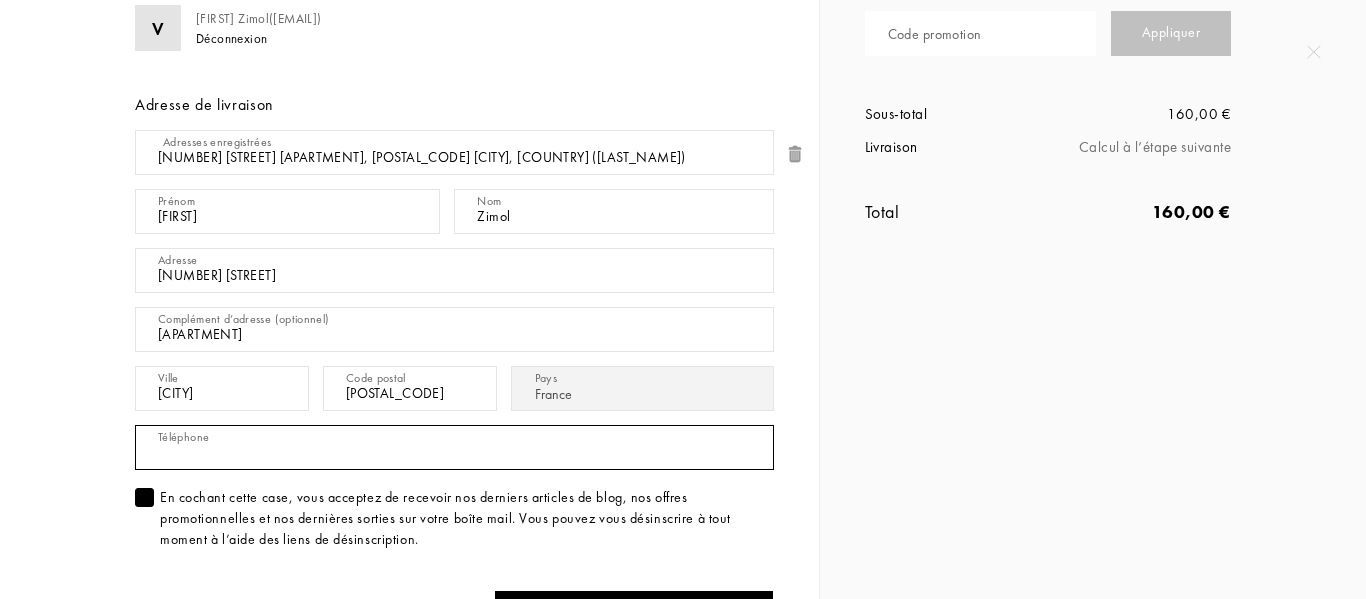 click at bounding box center [454, 447] 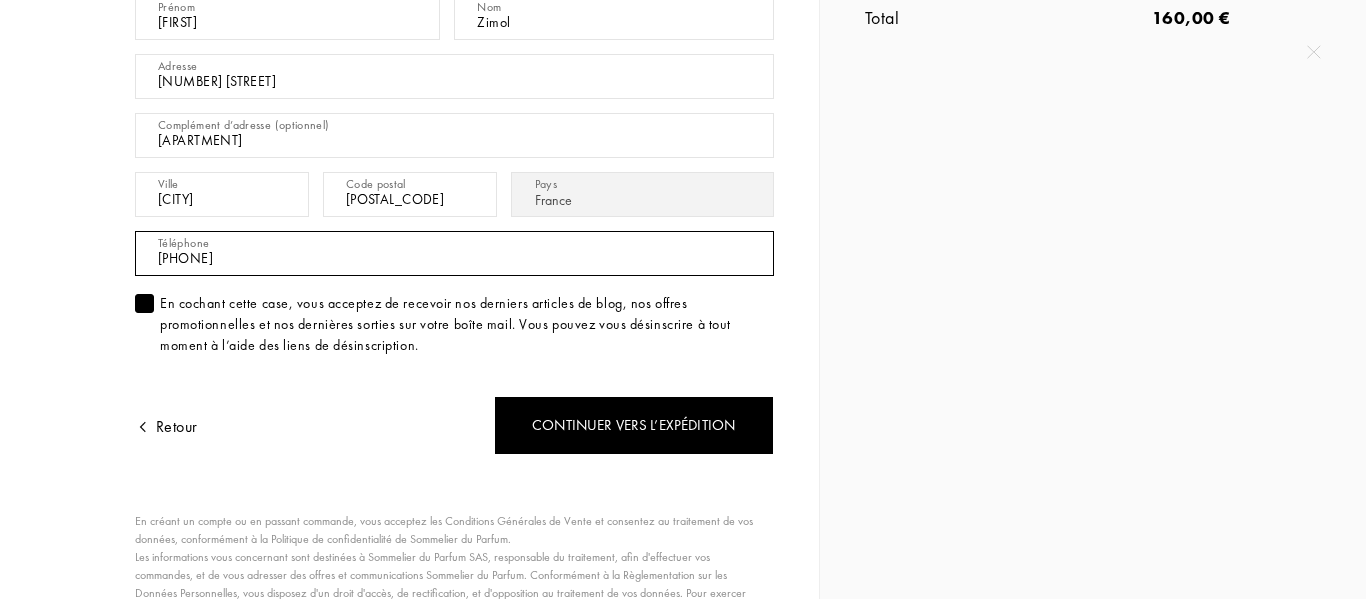 scroll, scrollTop: 500, scrollLeft: 0, axis: vertical 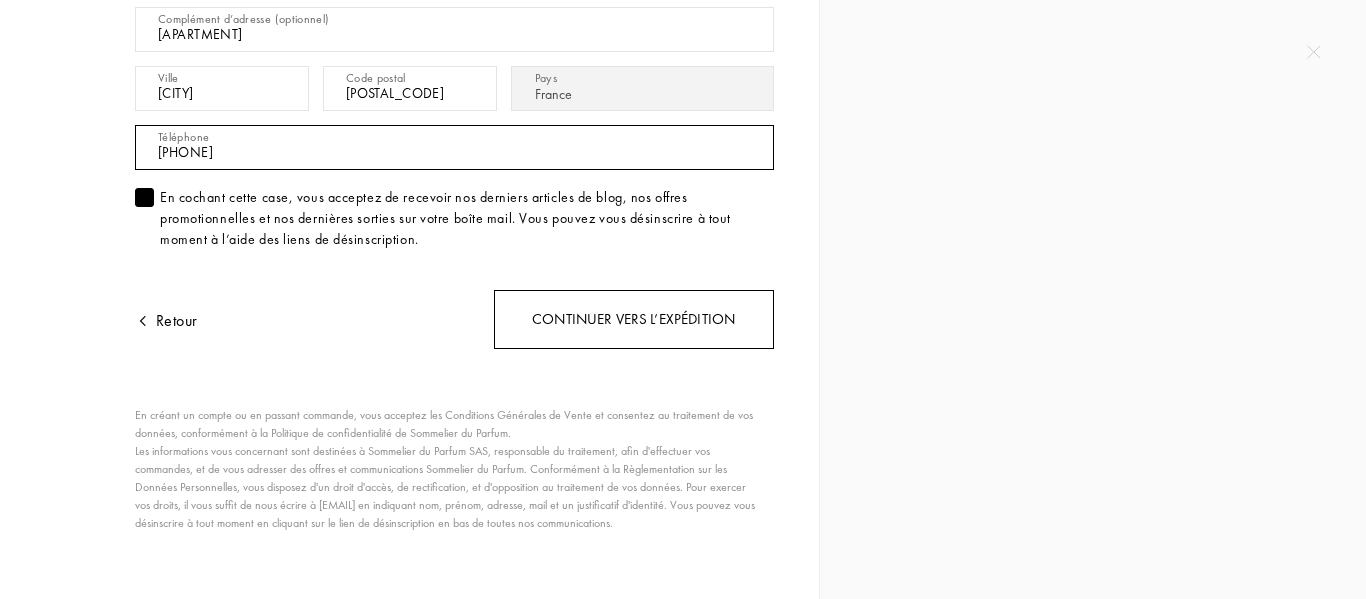 type on "0682315221" 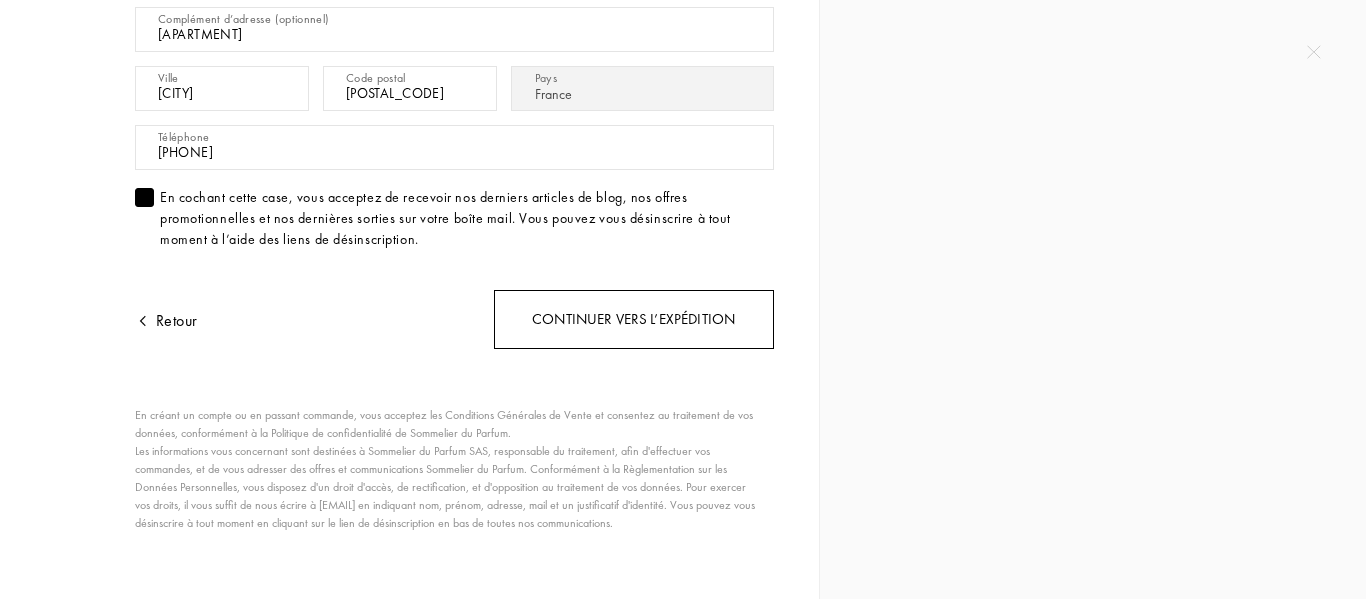 click on "Continuer vers l’expédition" at bounding box center (634, 319) 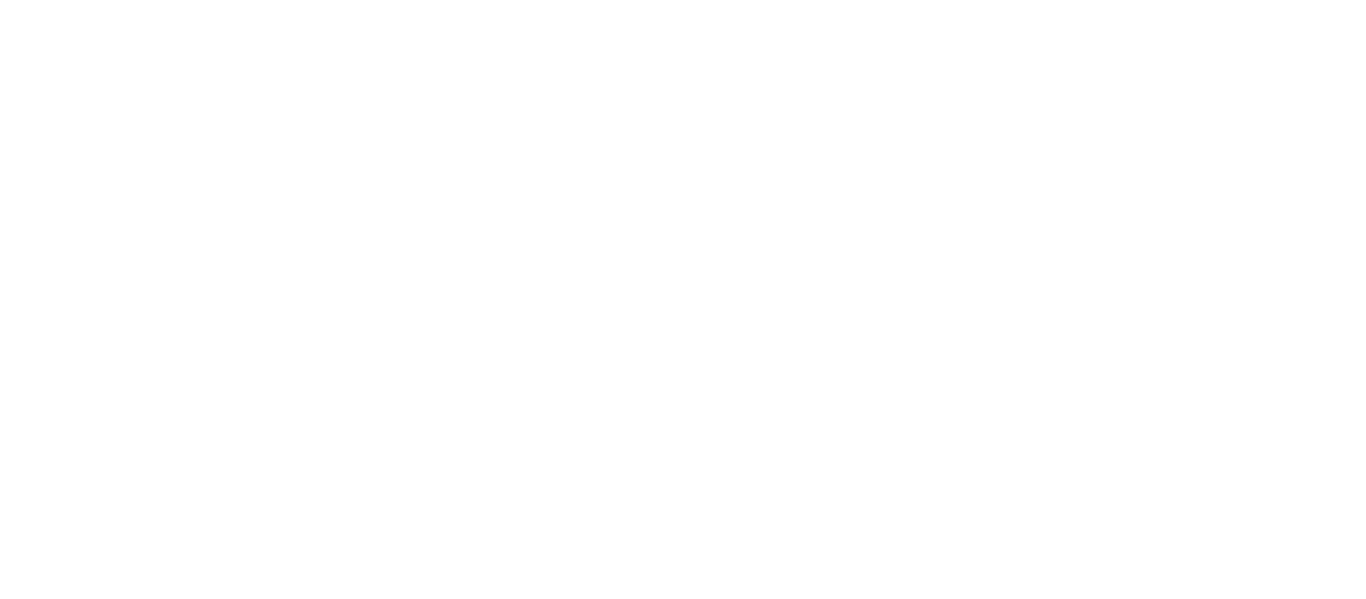 scroll, scrollTop: 0, scrollLeft: 0, axis: both 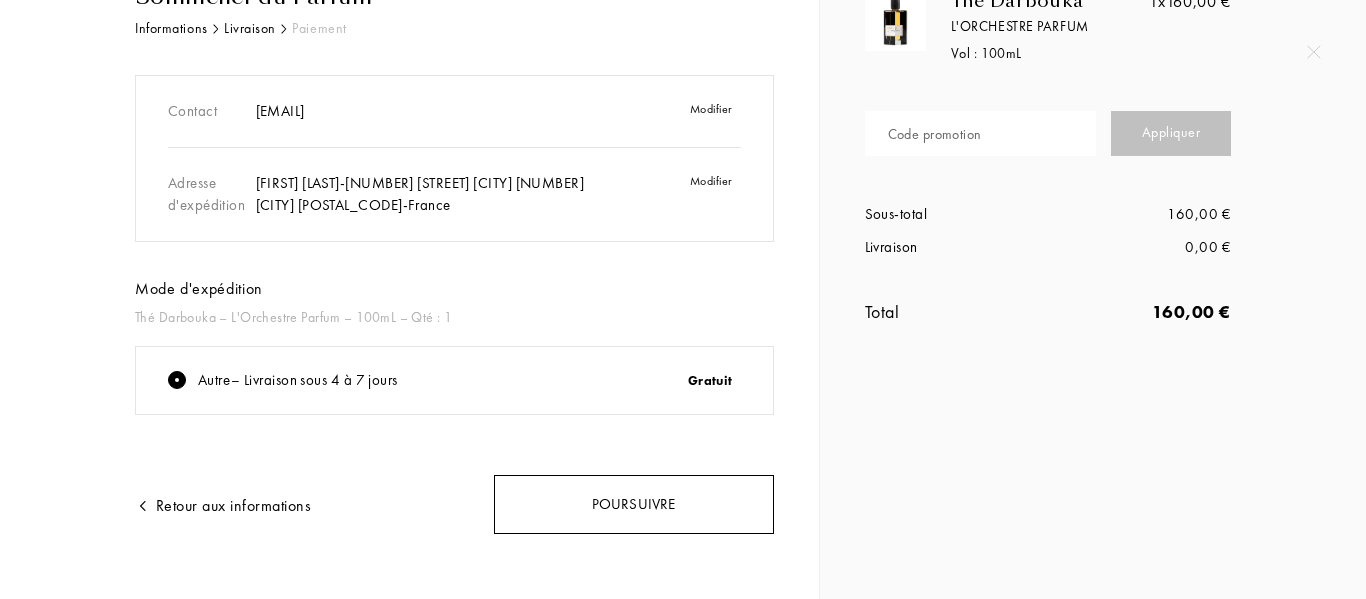 click on "Poursuivre" at bounding box center [634, 504] 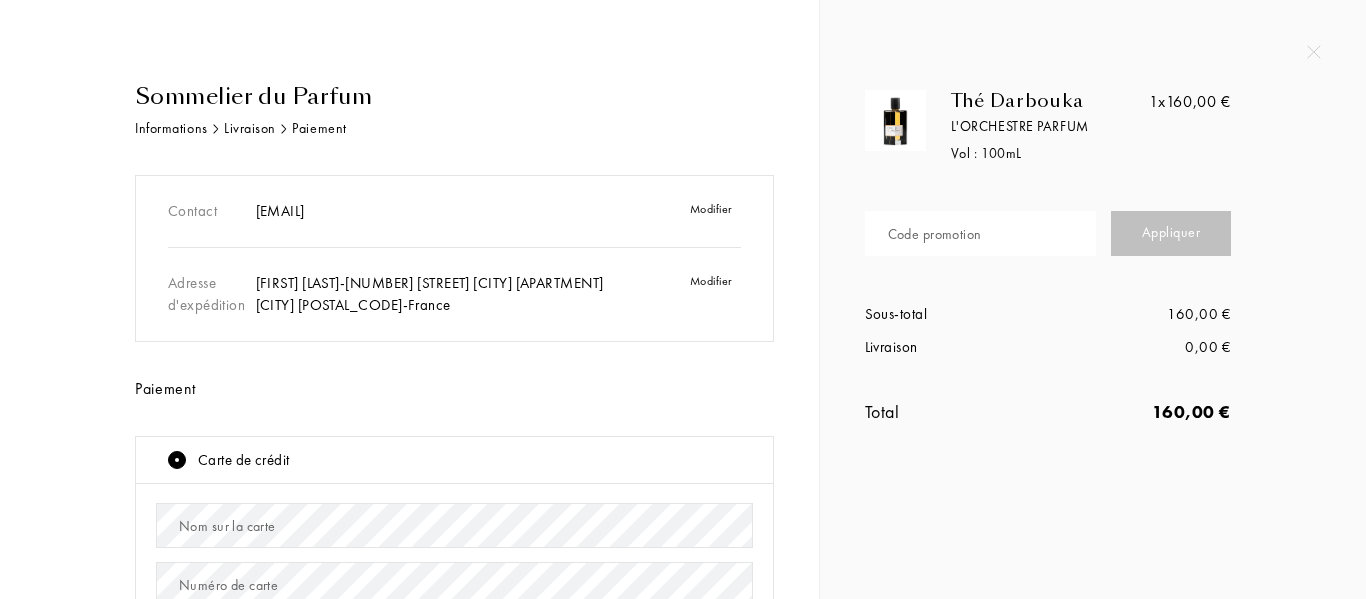 scroll, scrollTop: 0, scrollLeft: 0, axis: both 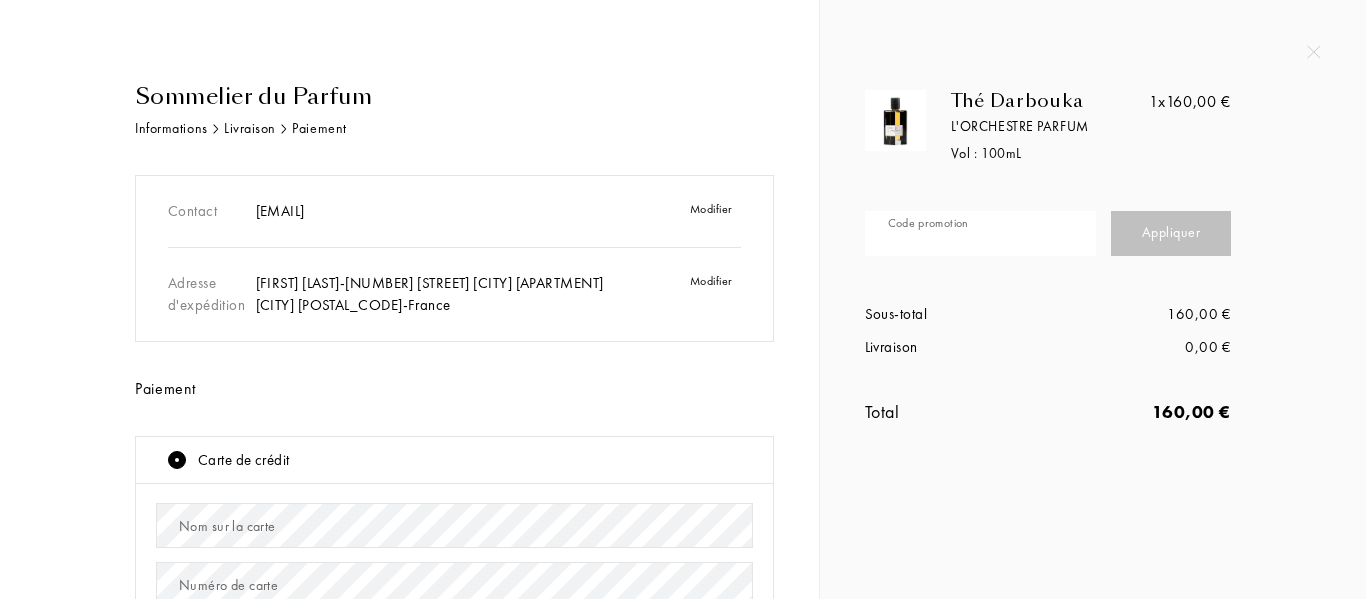 paste on "AUDRE8570" 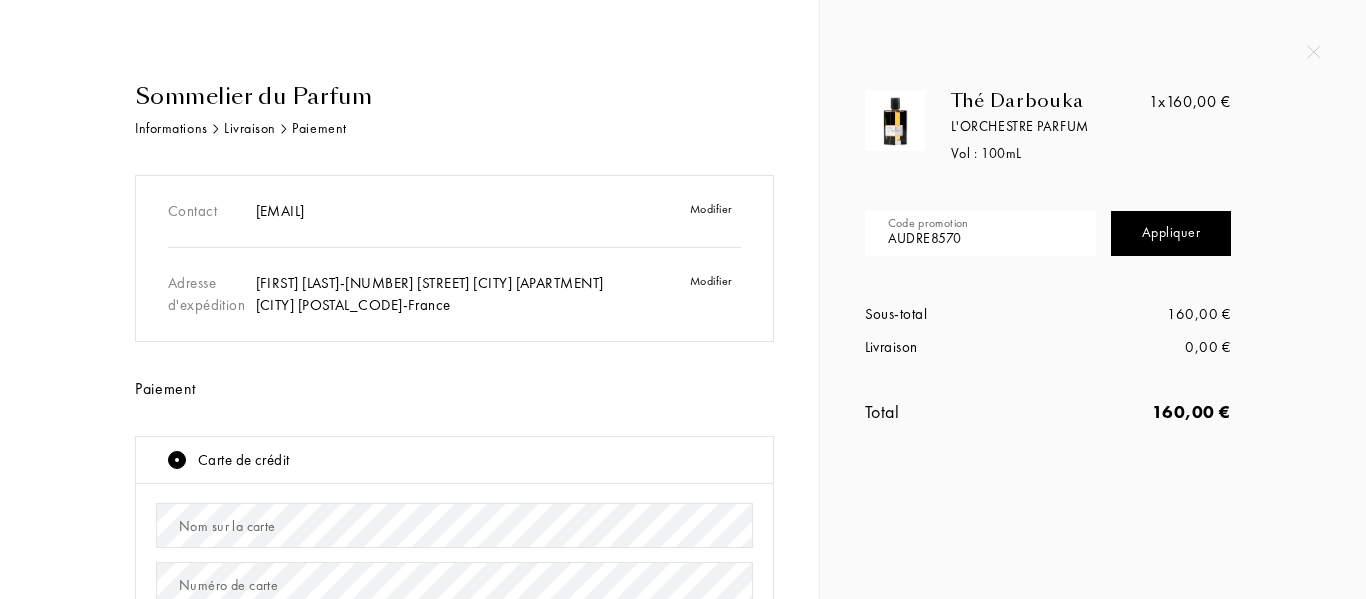 type on "AUDRE8570" 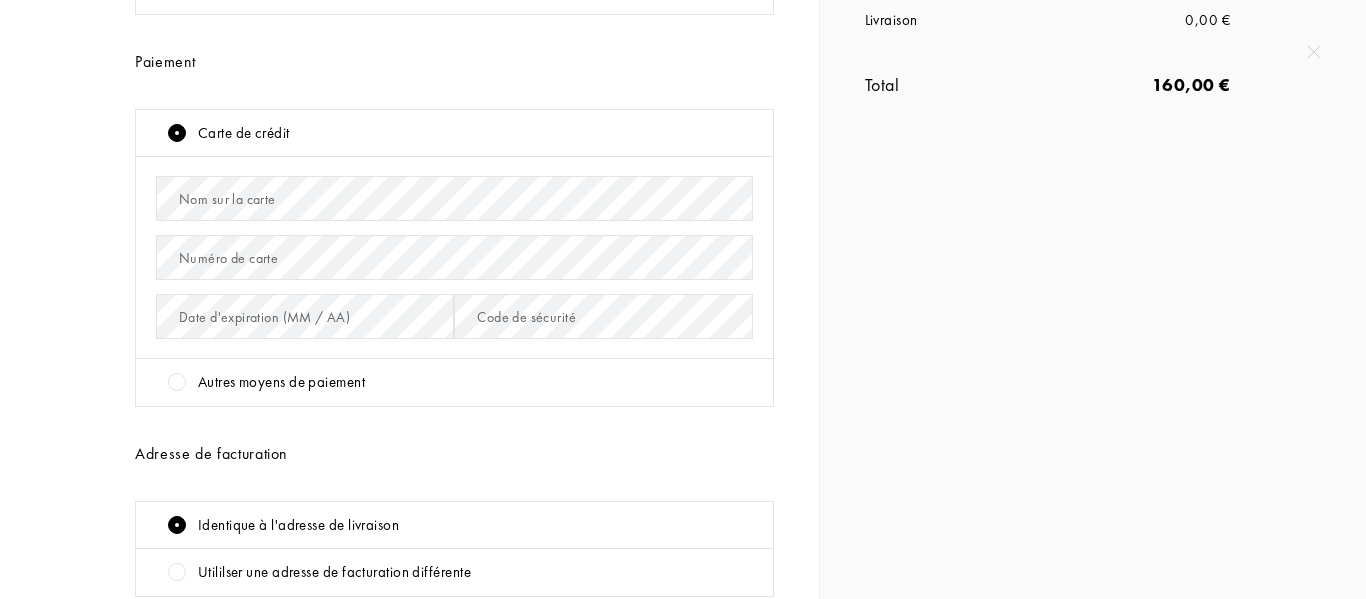 scroll, scrollTop: 300, scrollLeft: 0, axis: vertical 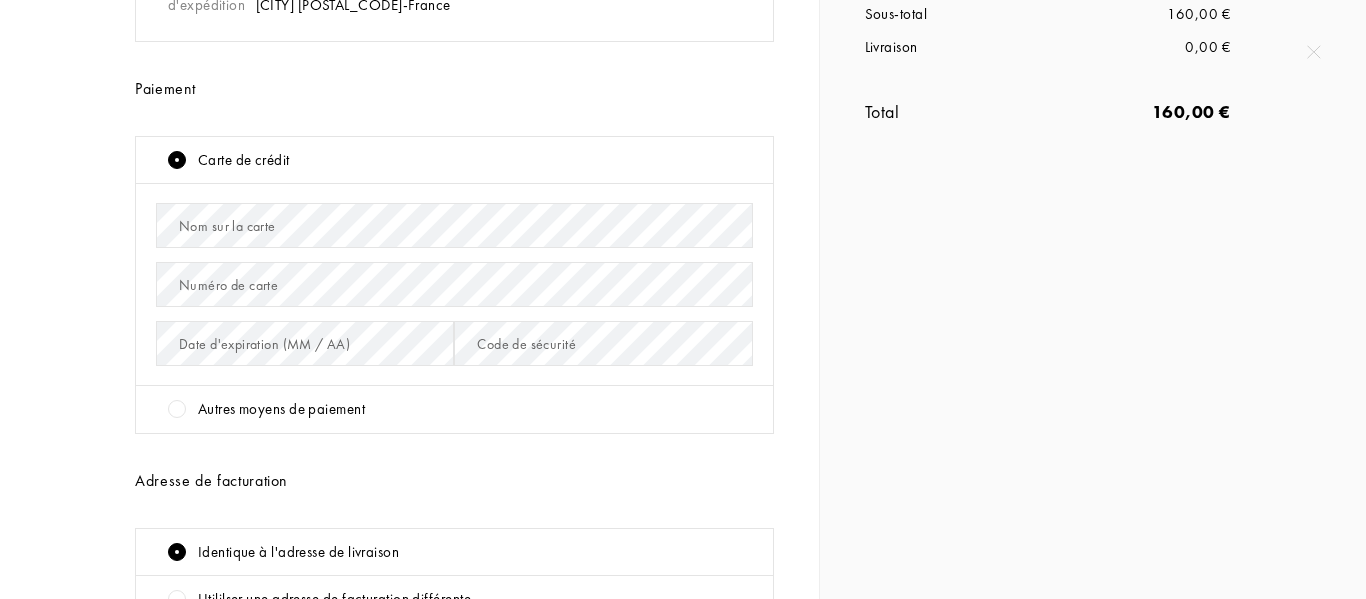 type 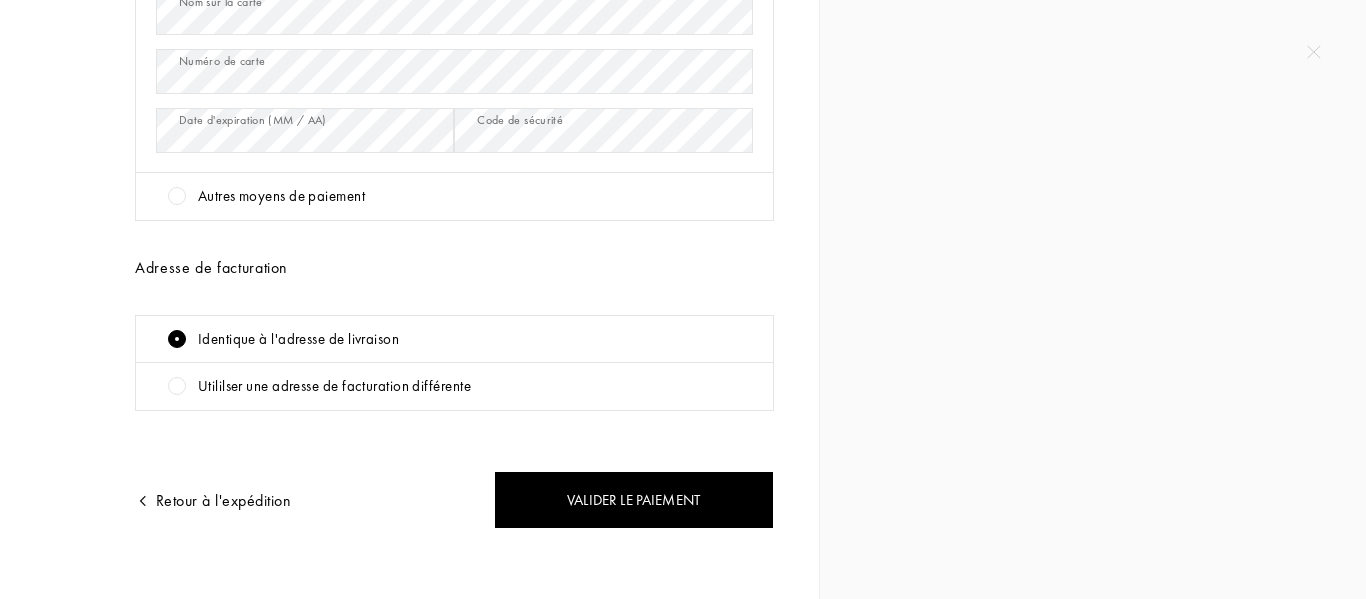 scroll, scrollTop: 530, scrollLeft: 0, axis: vertical 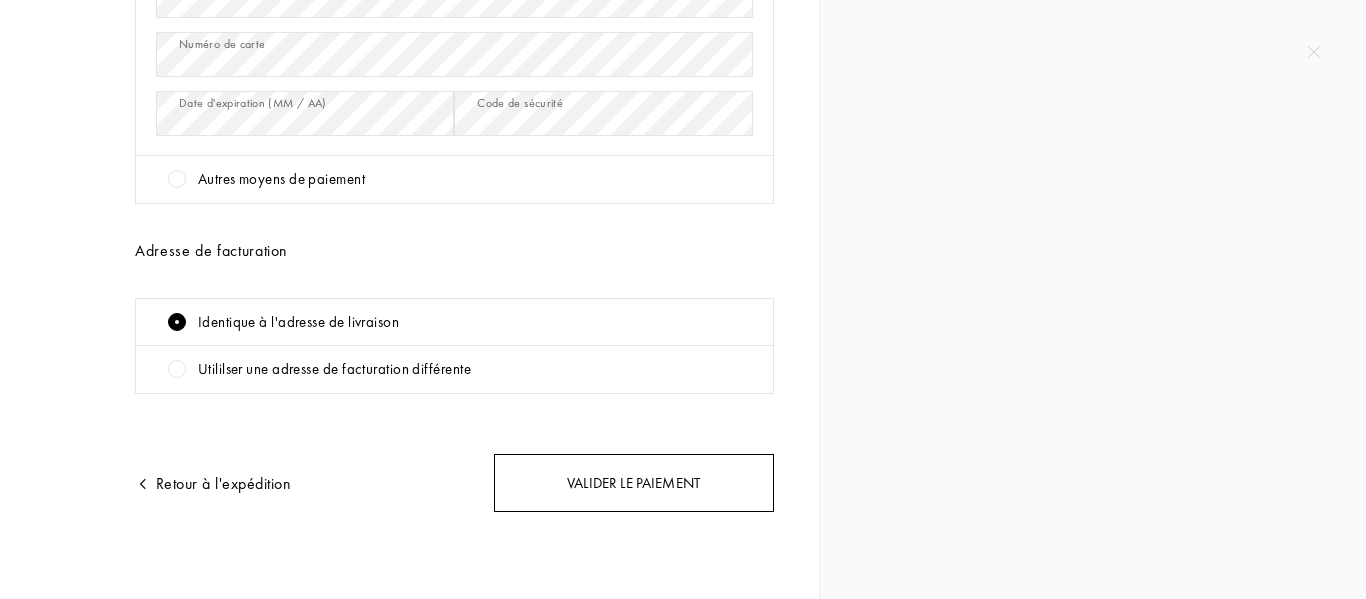 click on "Valider le paiement" at bounding box center (634, 483) 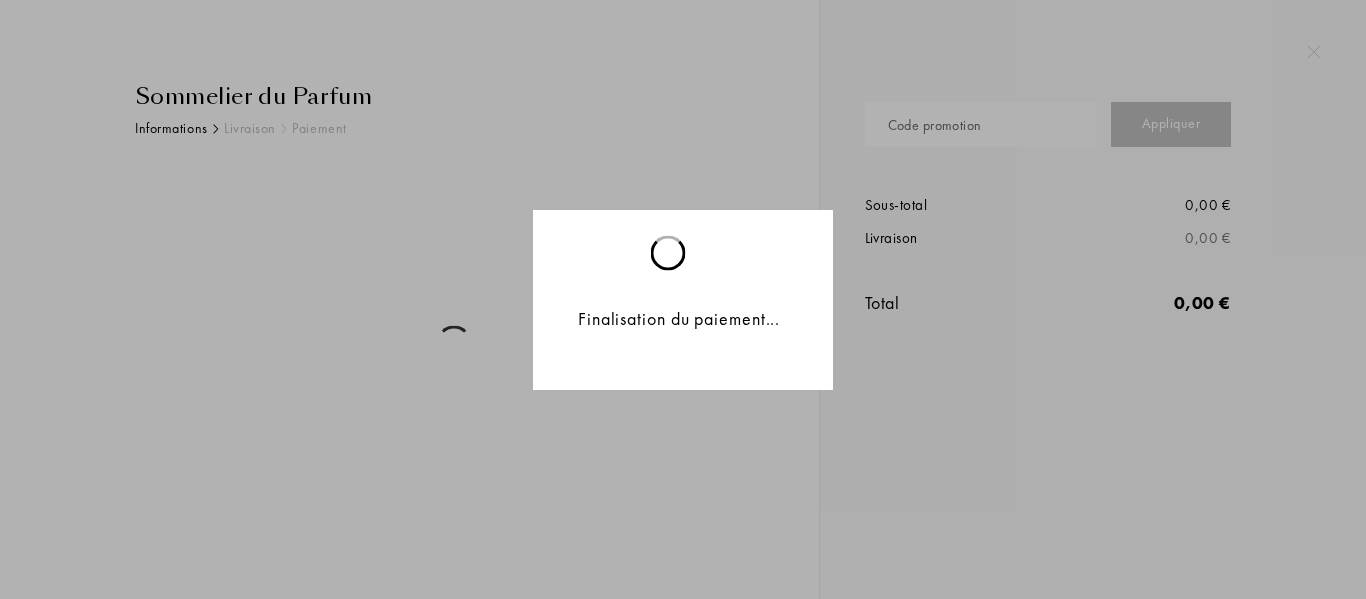 scroll, scrollTop: 0, scrollLeft: 0, axis: both 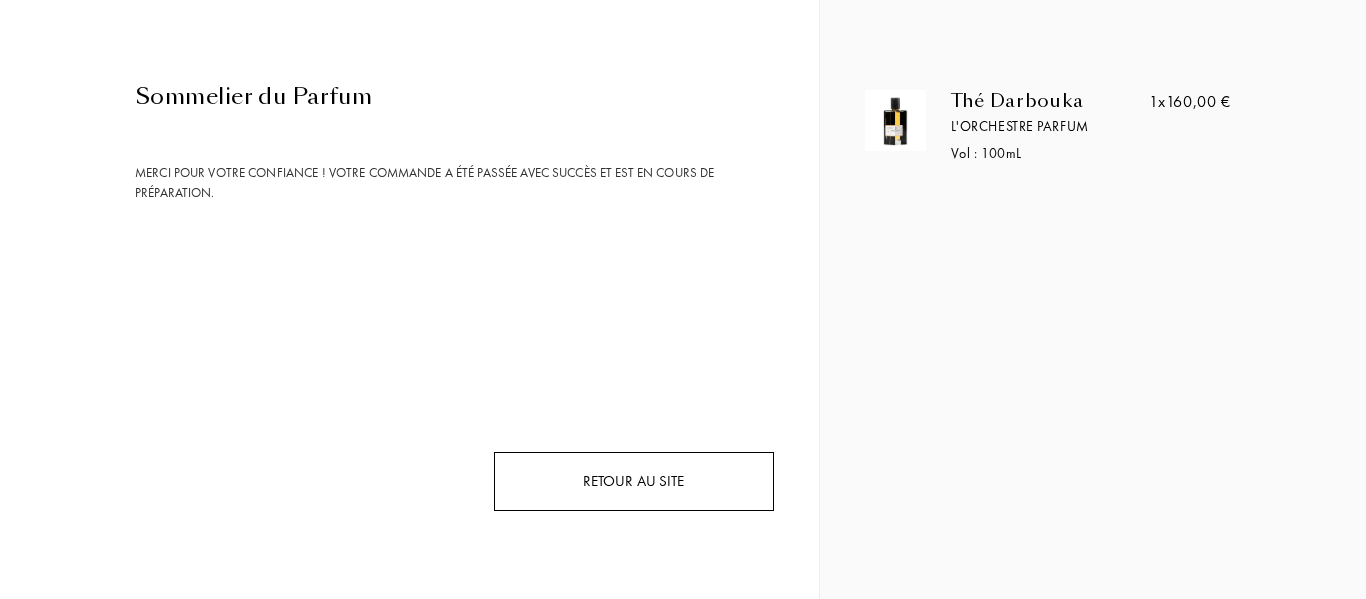 drag, startPoint x: 618, startPoint y: 476, endPoint x: 599, endPoint y: 480, distance: 19.416489 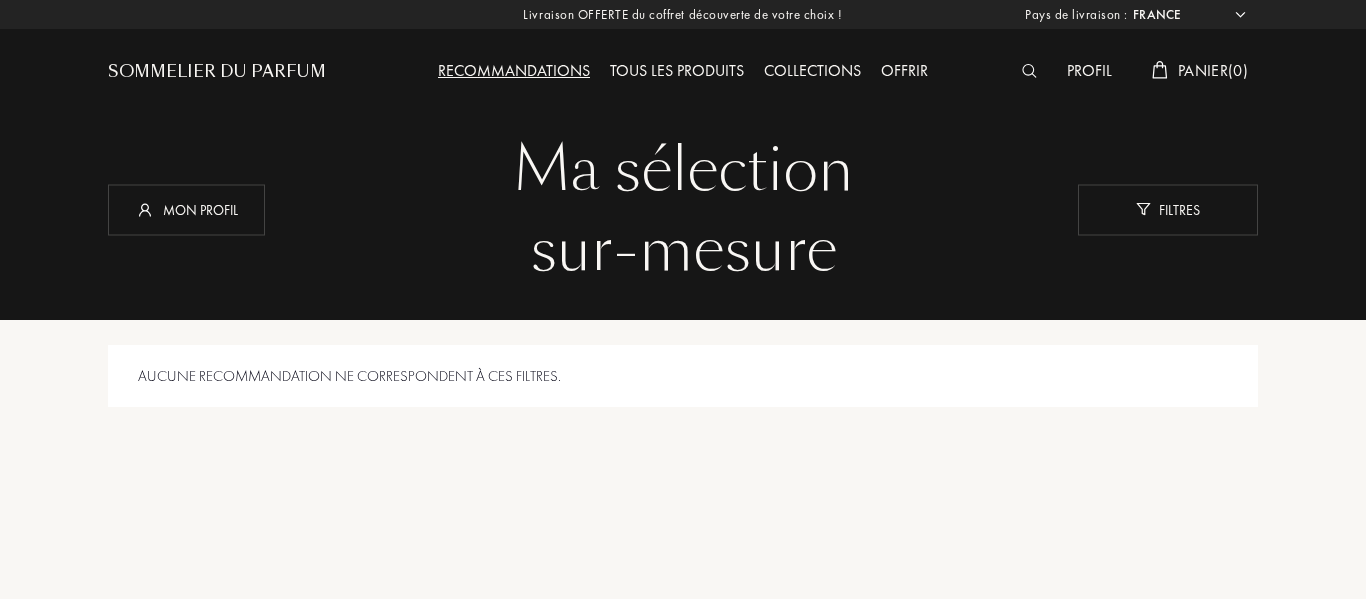 select on "FR" 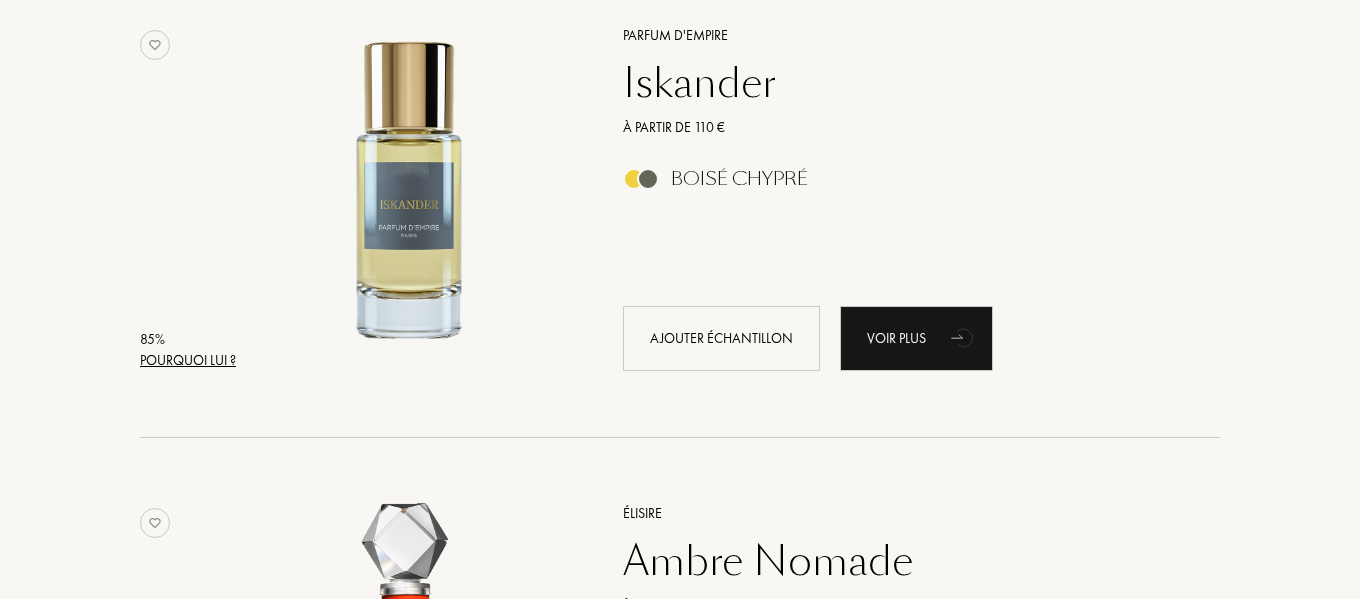 scroll, scrollTop: 2700, scrollLeft: 0, axis: vertical 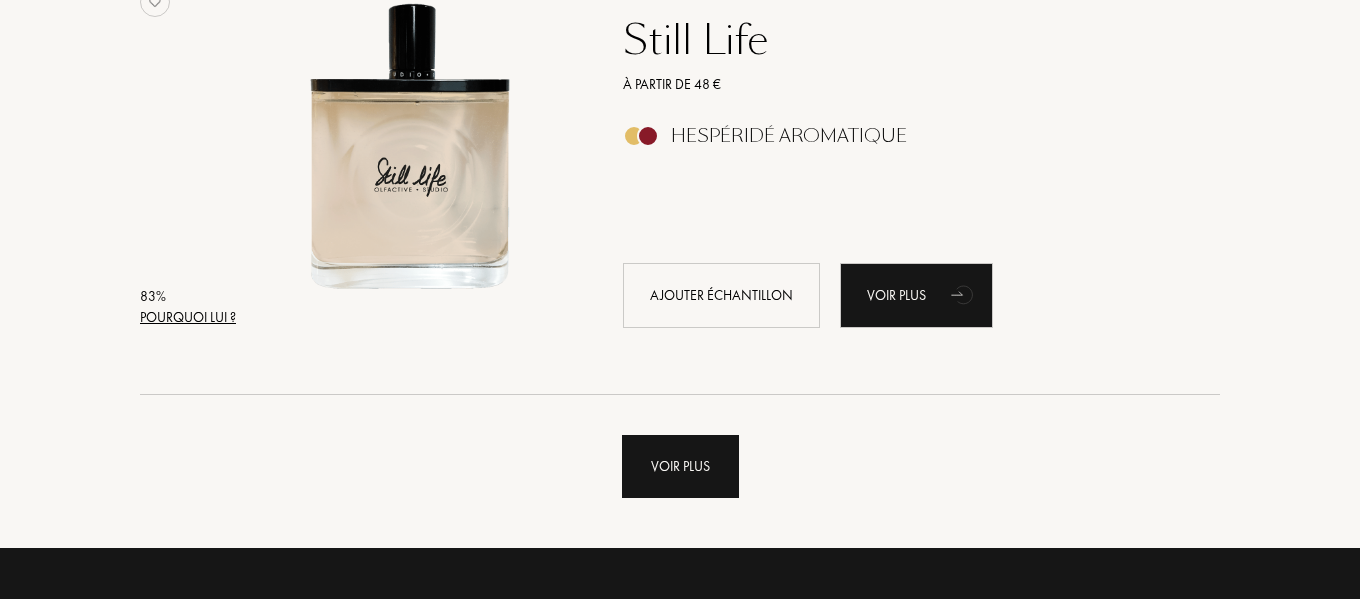 click on "Voir plus" at bounding box center (680, 466) 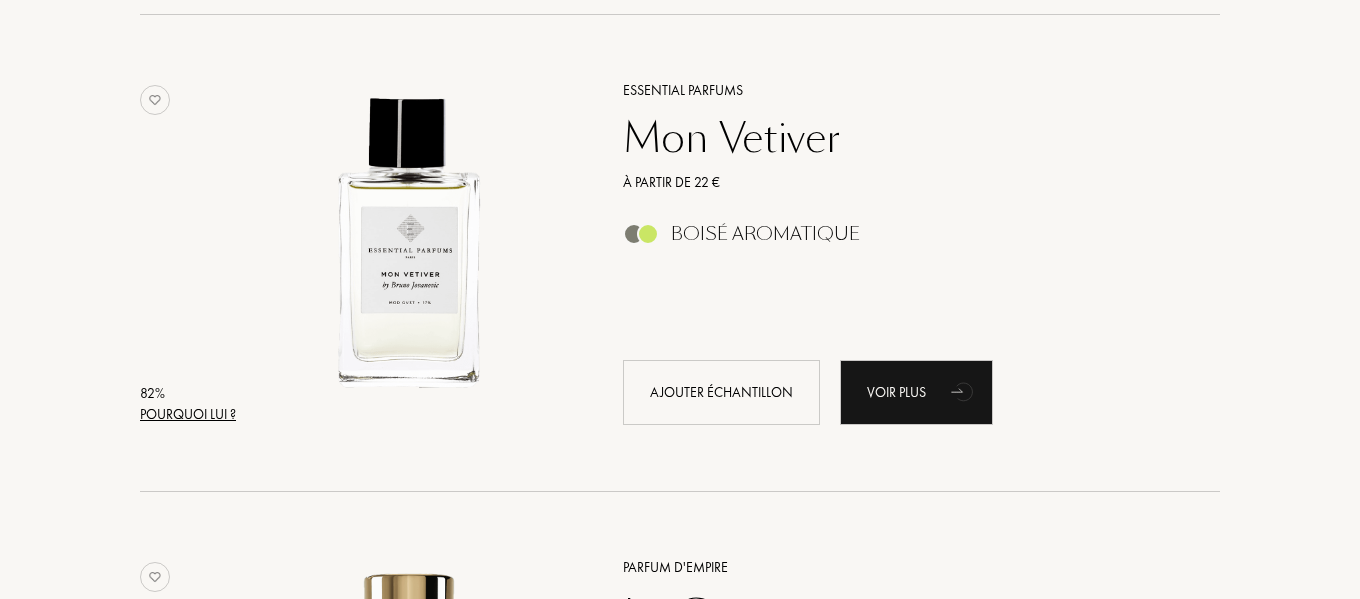 scroll, scrollTop: 5100, scrollLeft: 0, axis: vertical 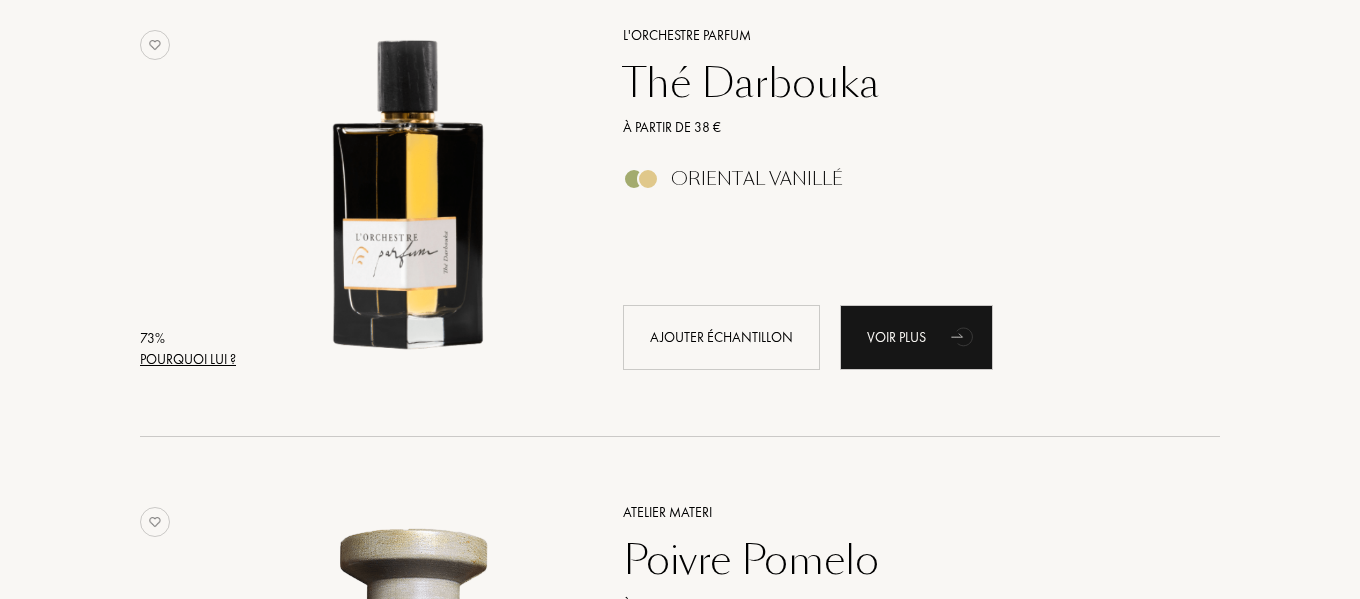 click on "Pourquoi lui ?" at bounding box center [188, 359] 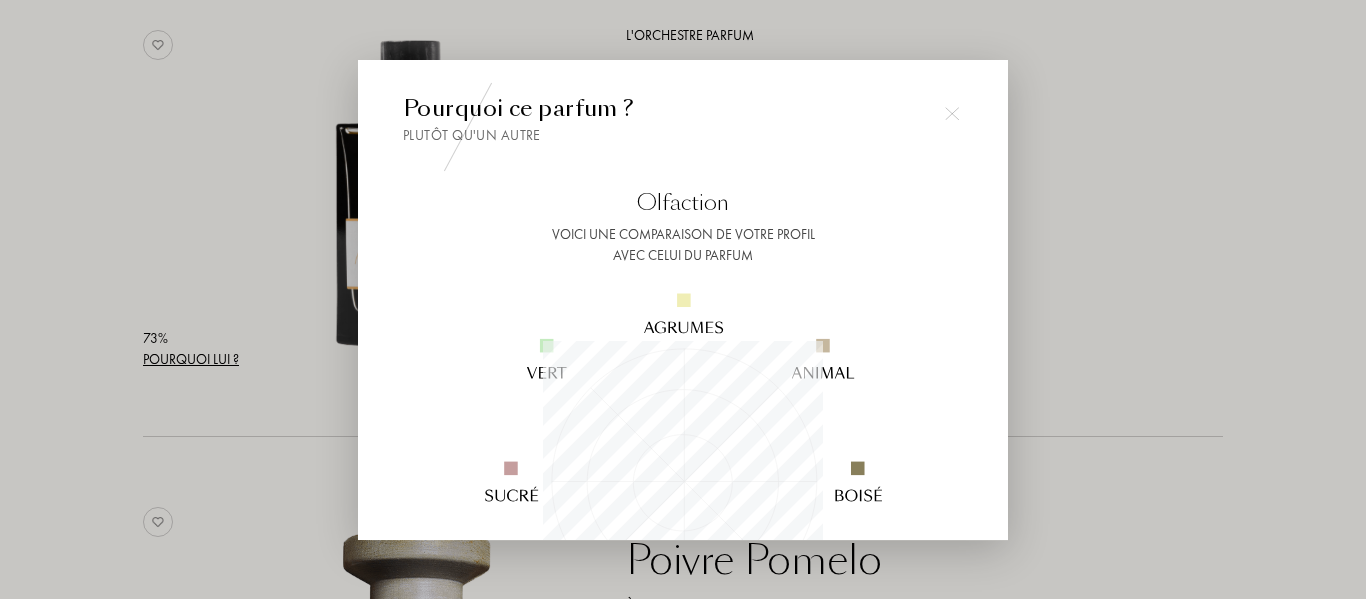scroll, scrollTop: 999720, scrollLeft: 999720, axis: both 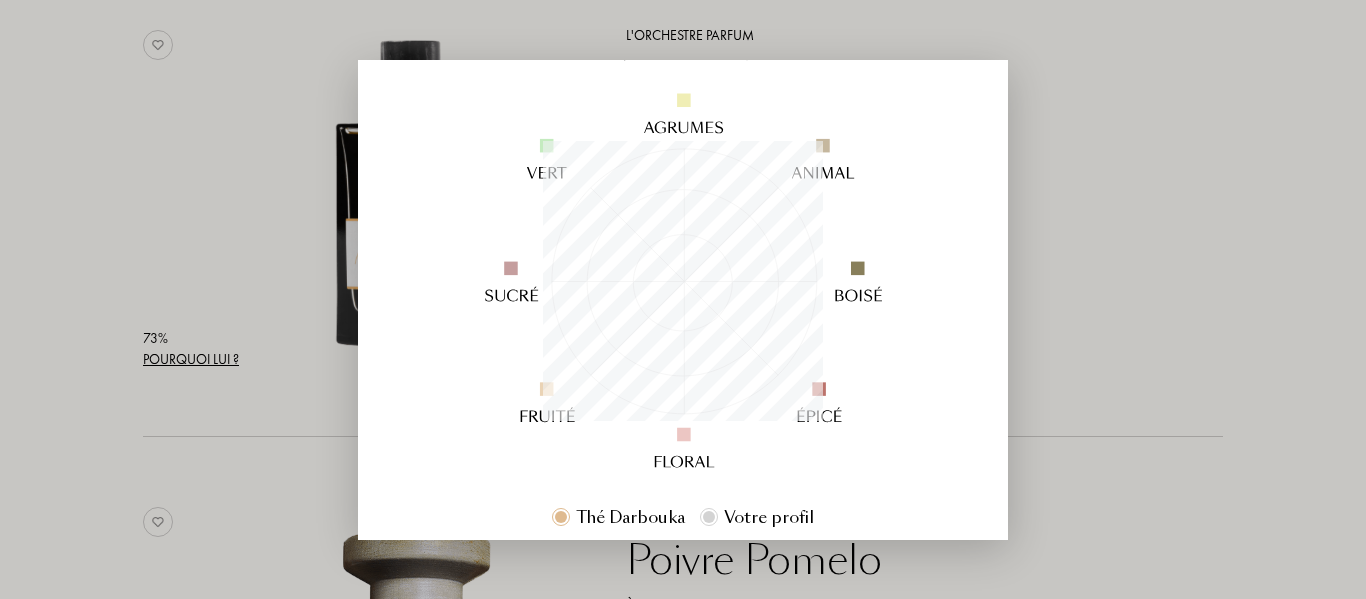 click at bounding box center (683, 299) 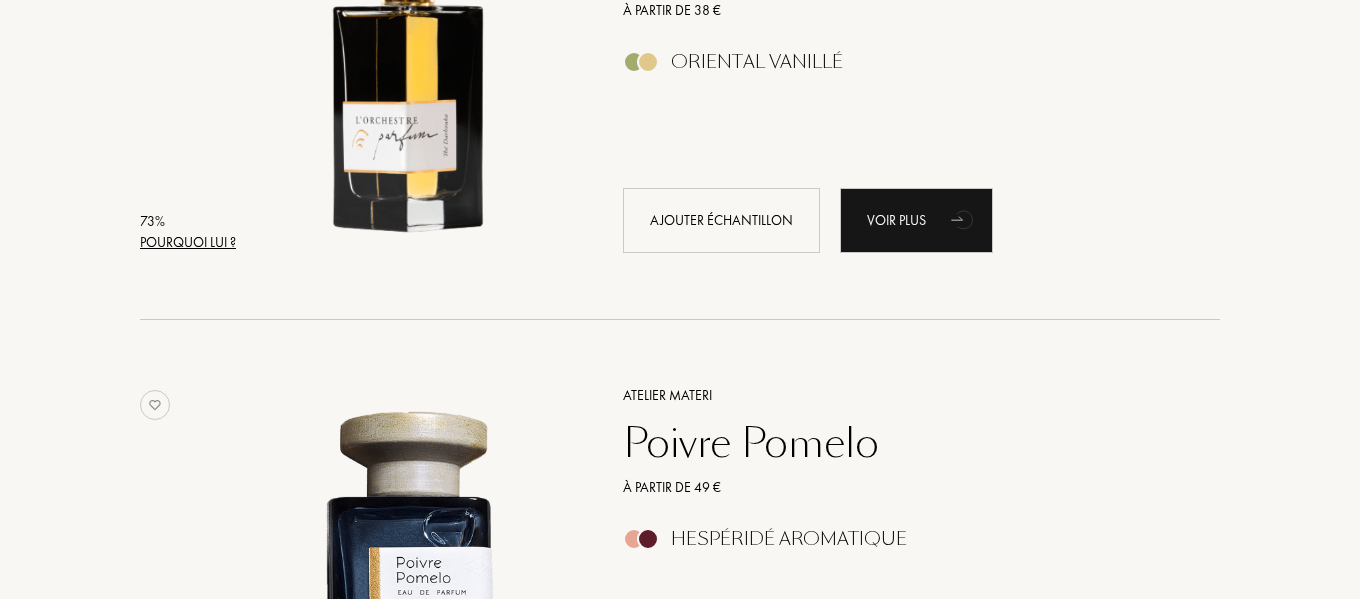 scroll, scrollTop: 8400, scrollLeft: 0, axis: vertical 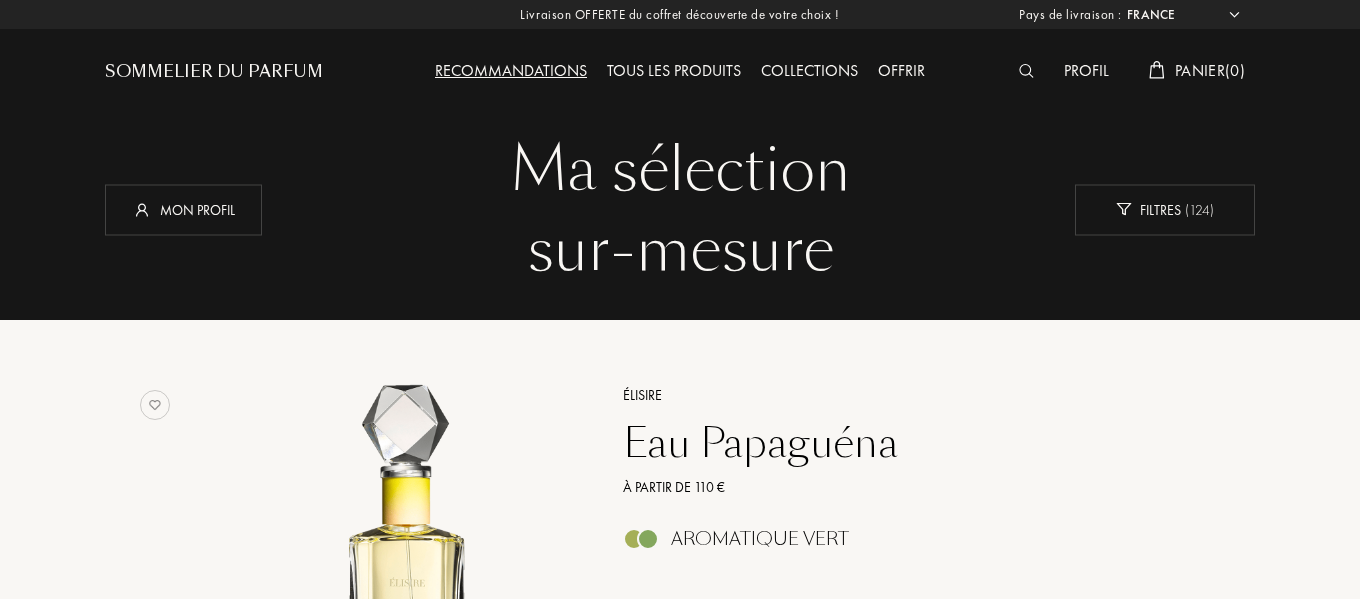 click on "Sommelier du Parfum" at bounding box center [214, 72] 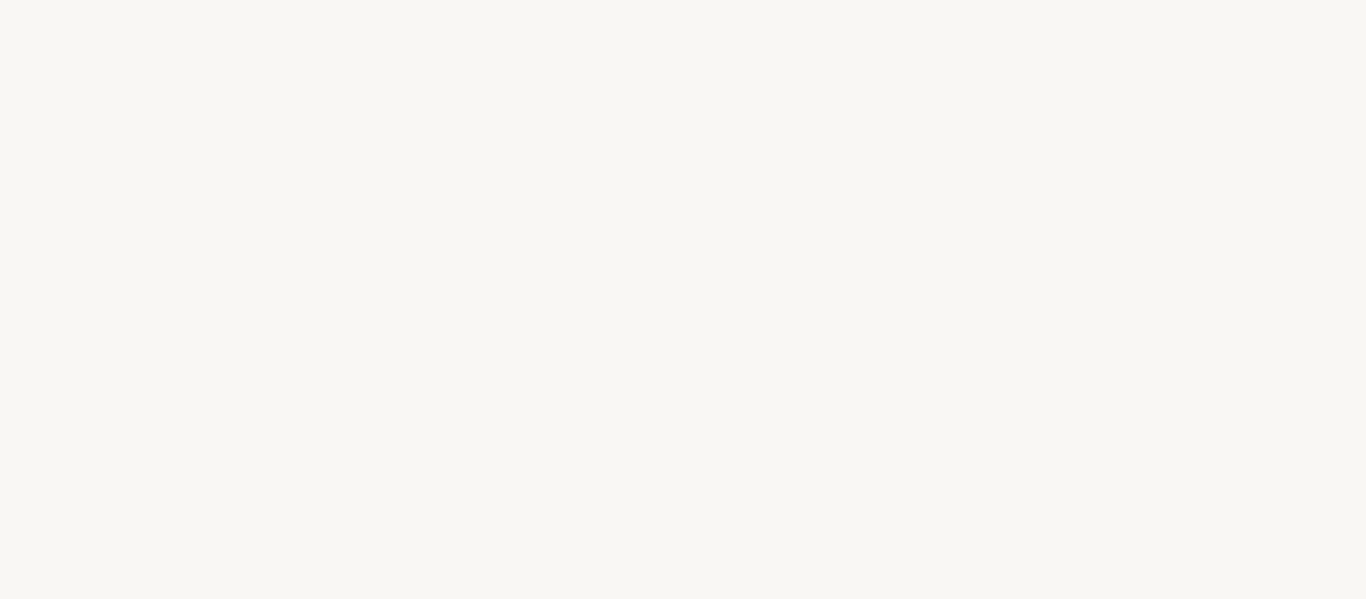 select on "FR" 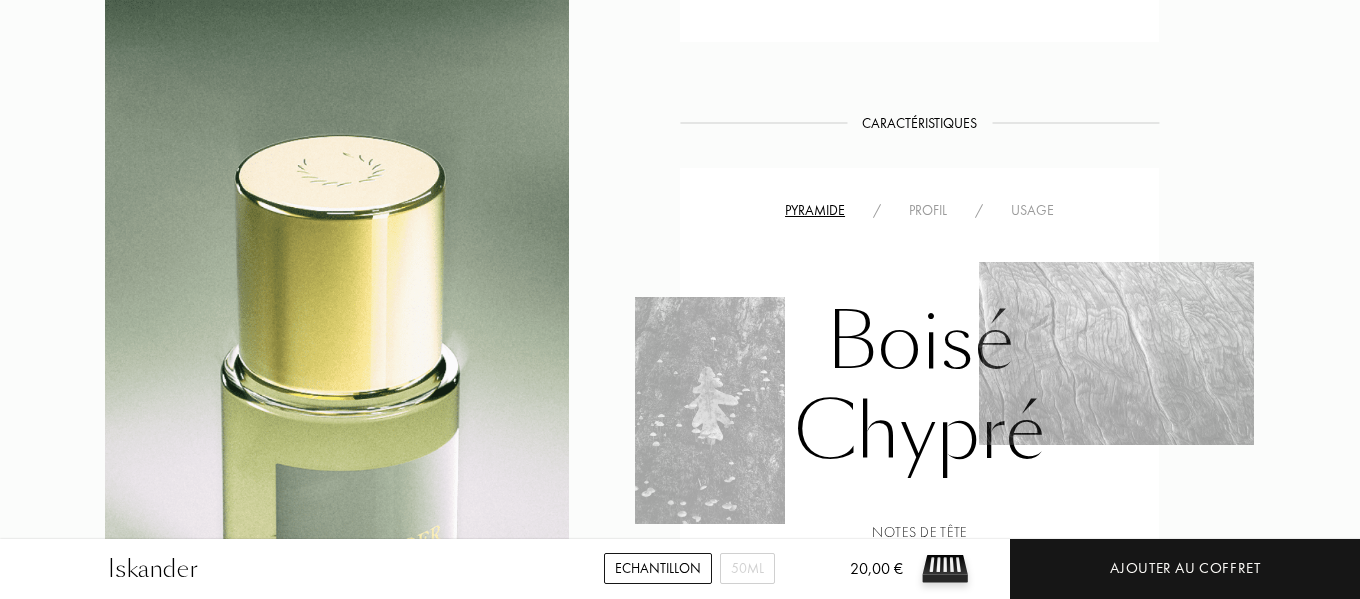 scroll, scrollTop: 1400, scrollLeft: 0, axis: vertical 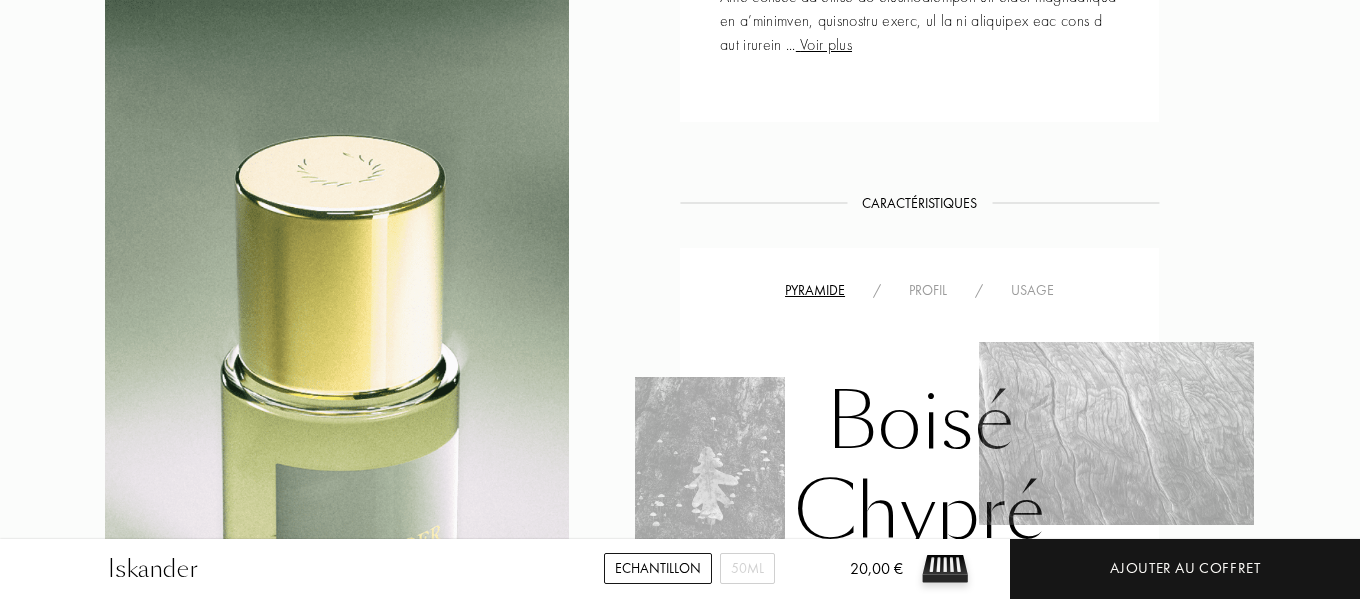 click on "Profil" at bounding box center [928, 290] 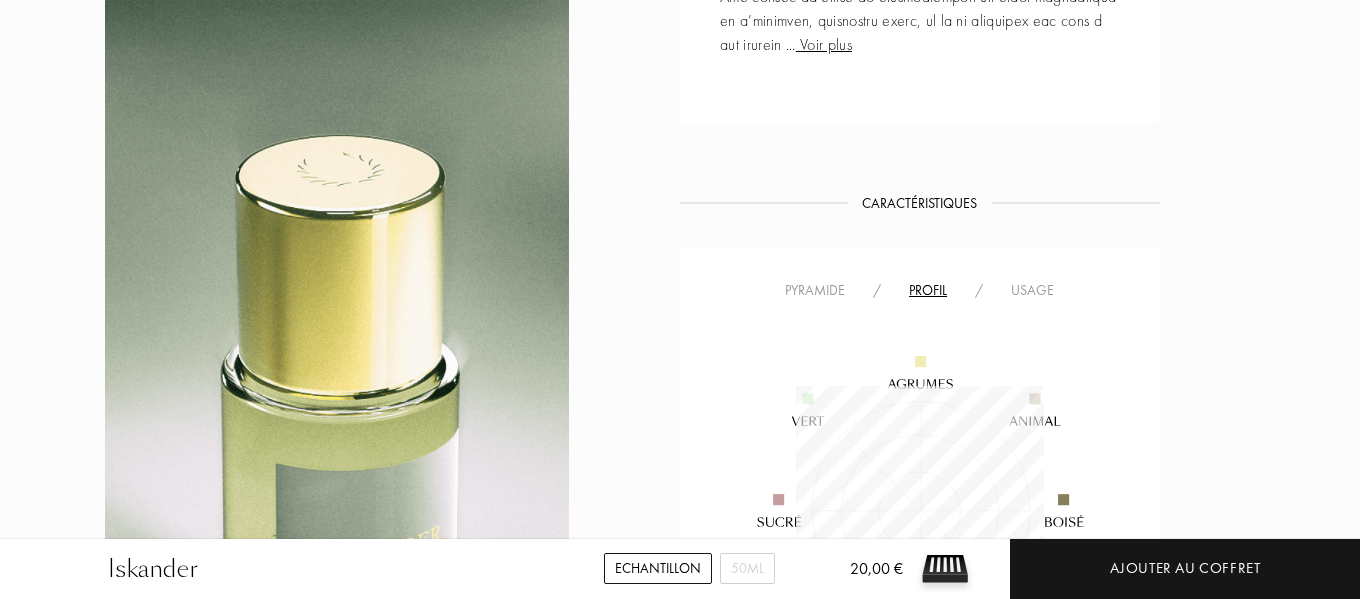 scroll, scrollTop: 999752, scrollLeft: 999752, axis: both 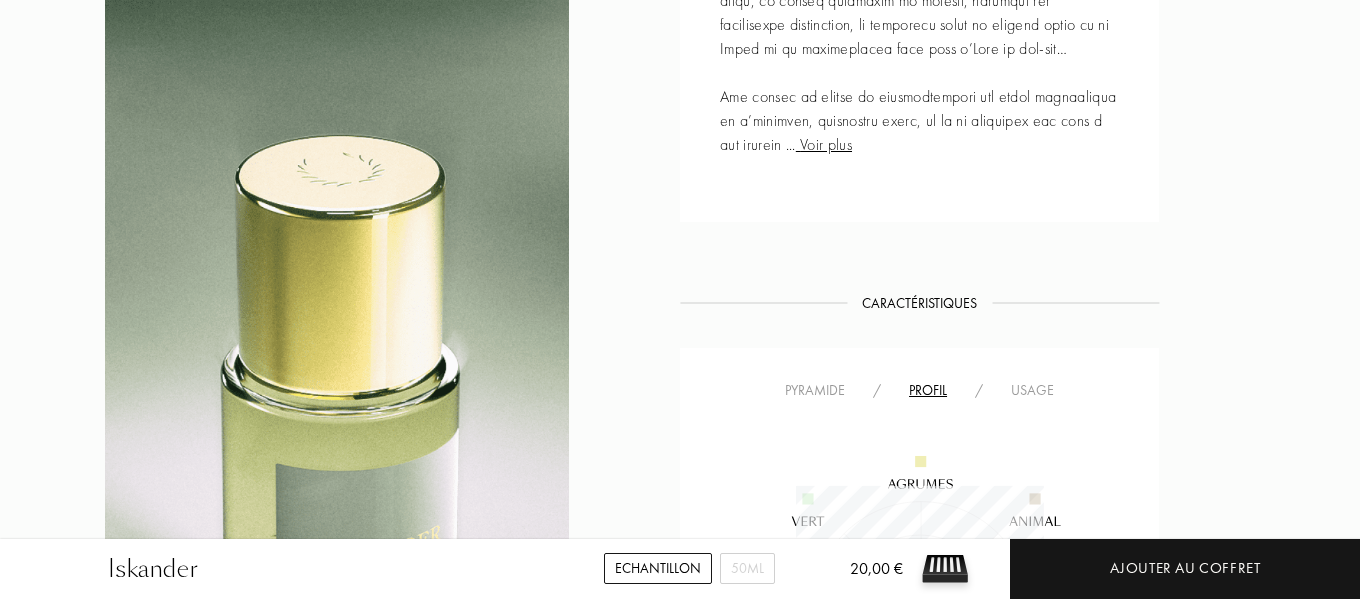 click on "Pyramide" at bounding box center [815, 390] 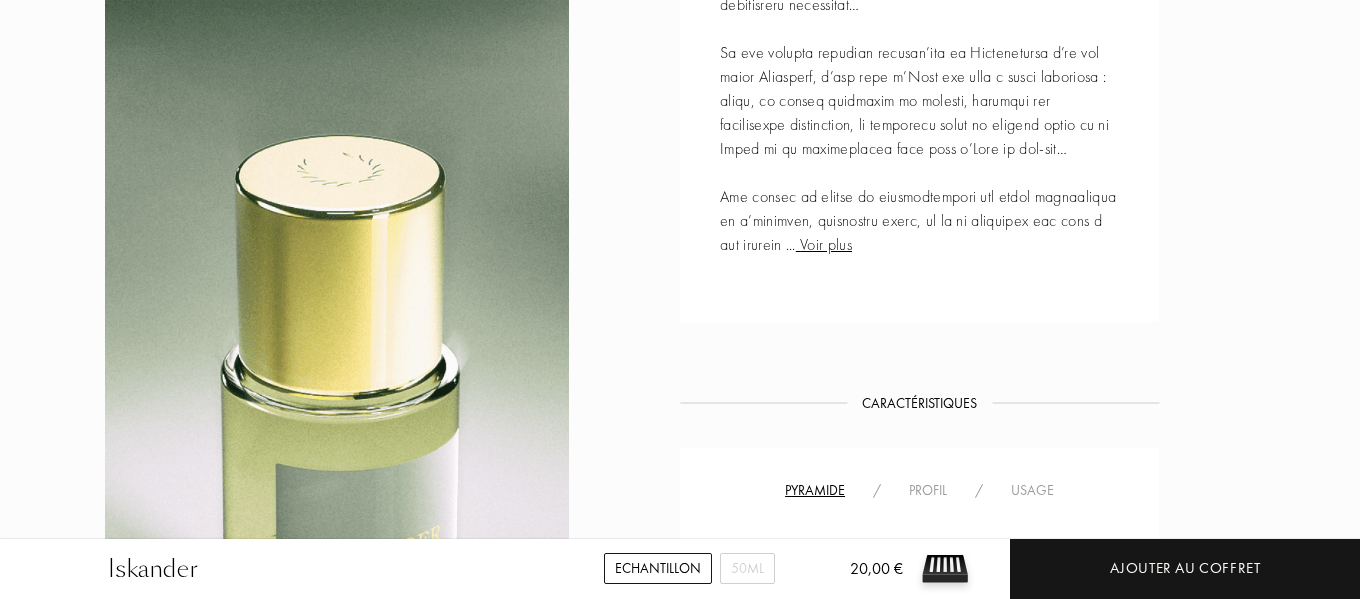scroll, scrollTop: 1300, scrollLeft: 0, axis: vertical 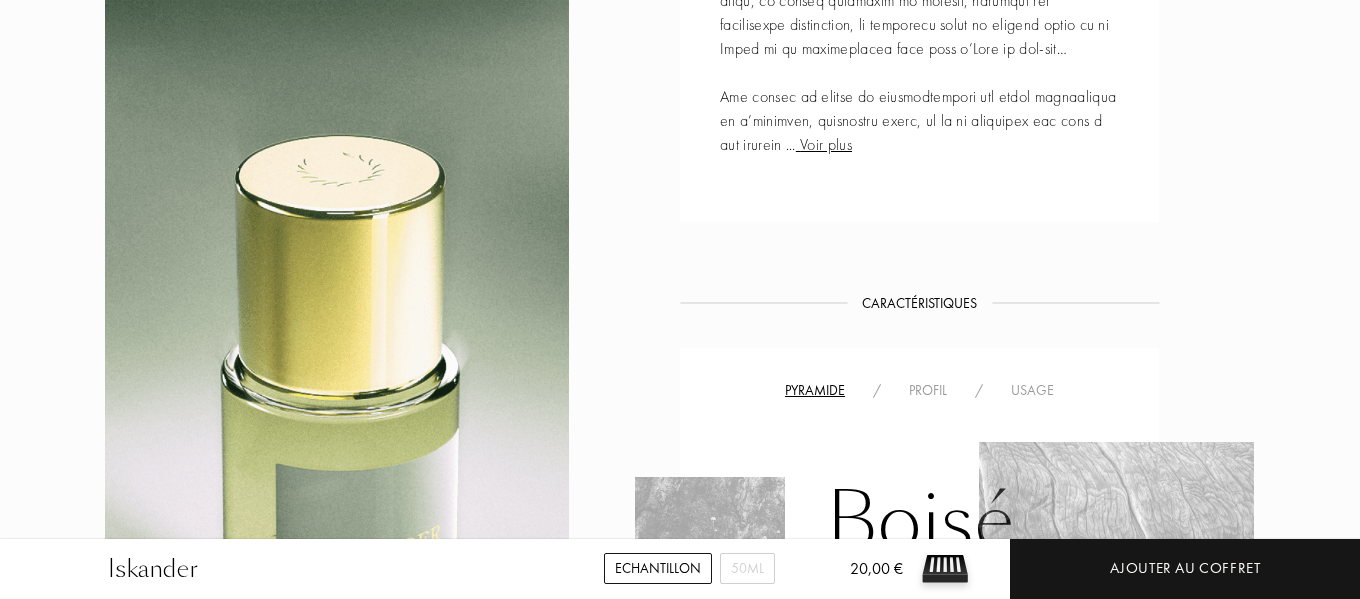 click on "Usage" at bounding box center (1032, 390) 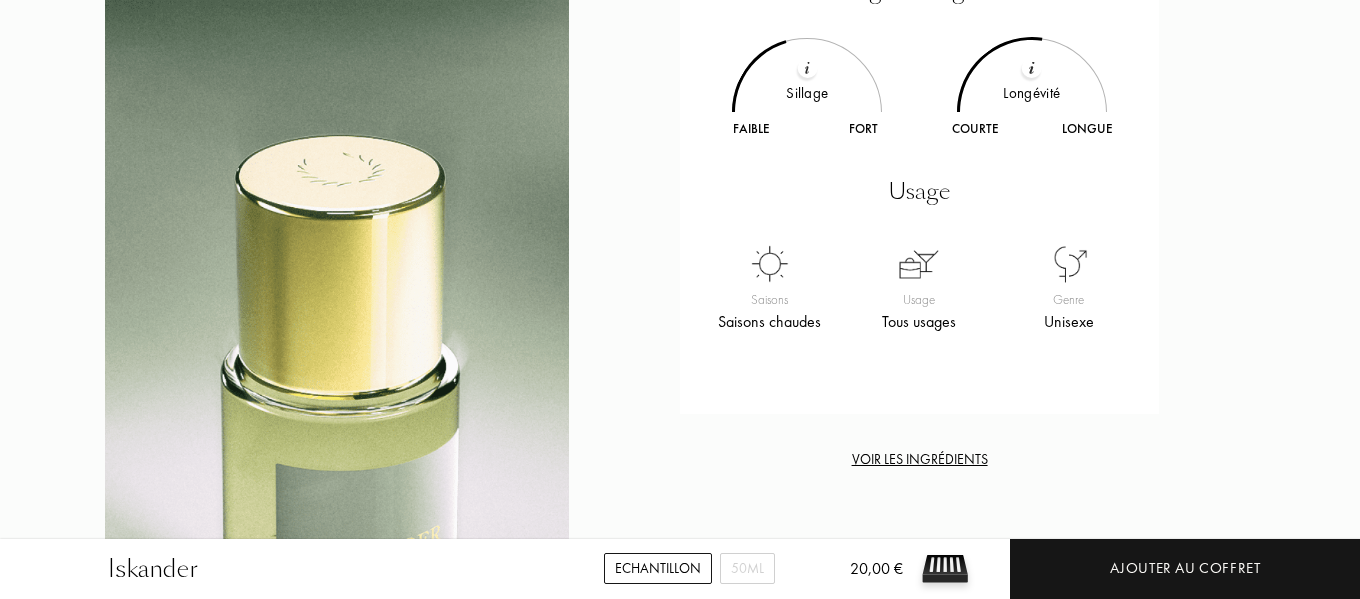 scroll, scrollTop: 2000, scrollLeft: 0, axis: vertical 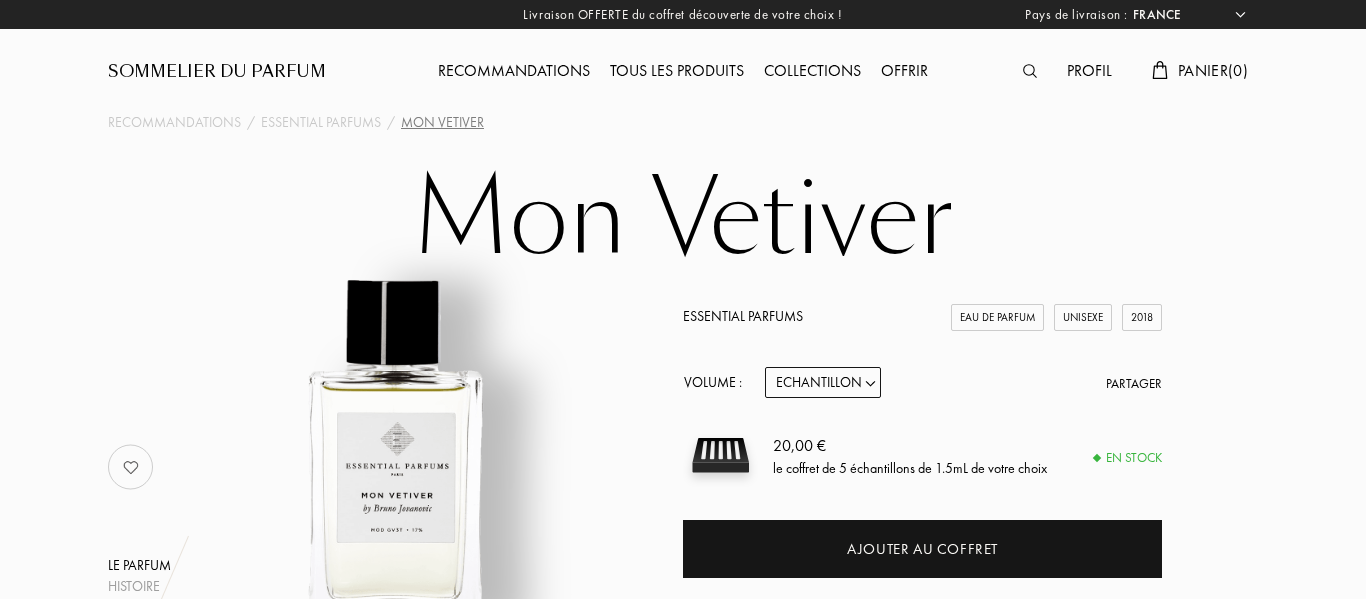 select on "FR" 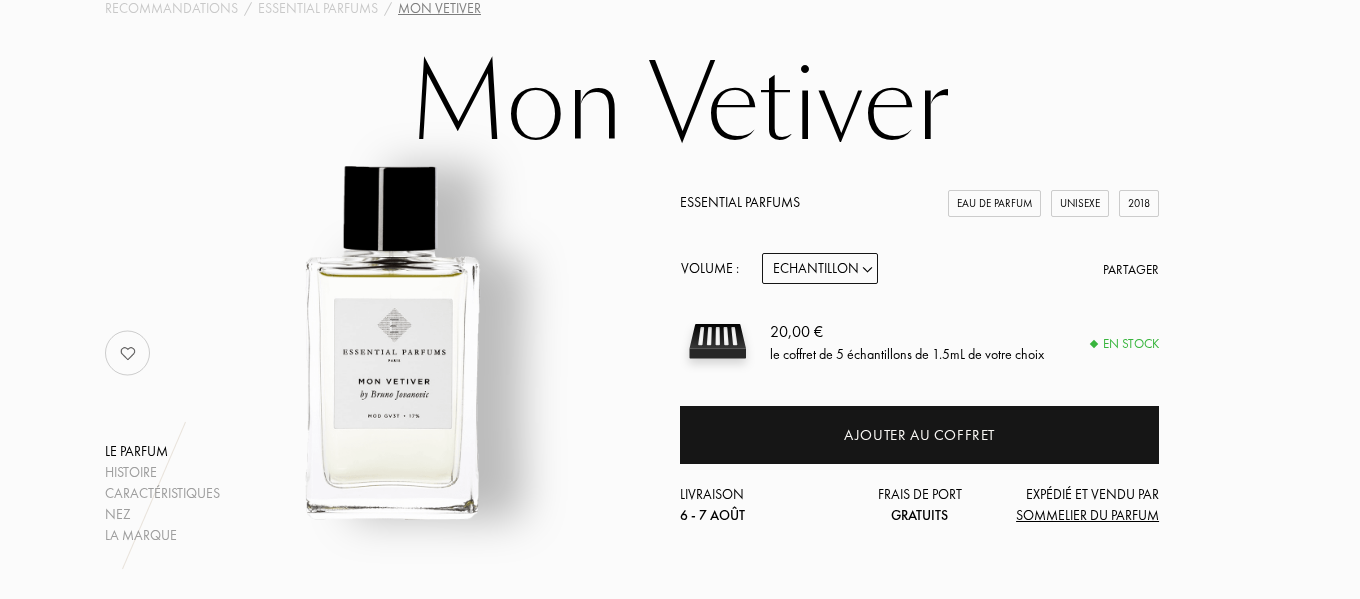 scroll, scrollTop: 300, scrollLeft: 0, axis: vertical 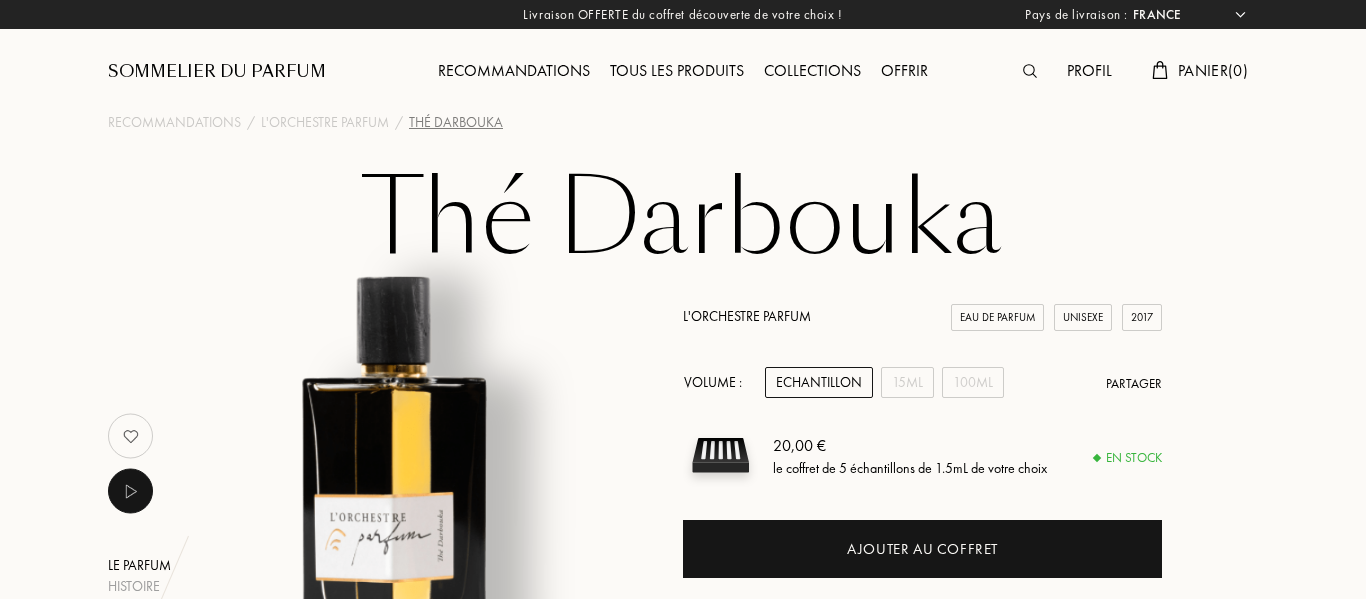 select on "FR" 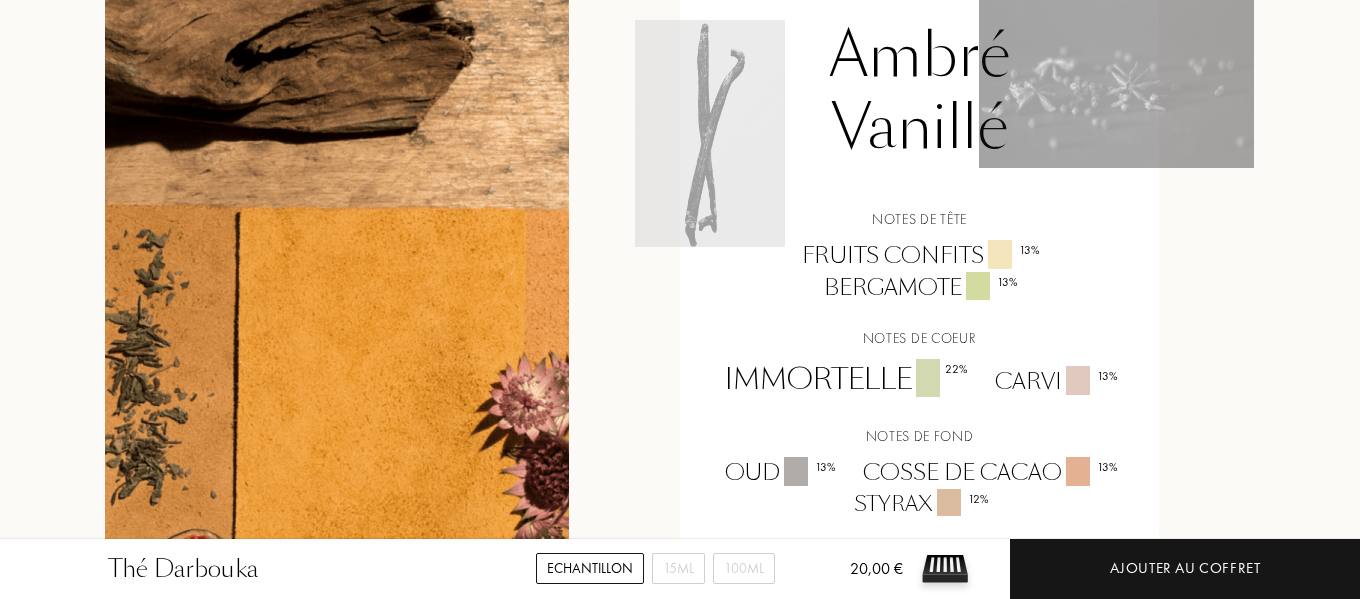 scroll, scrollTop: 1500, scrollLeft: 0, axis: vertical 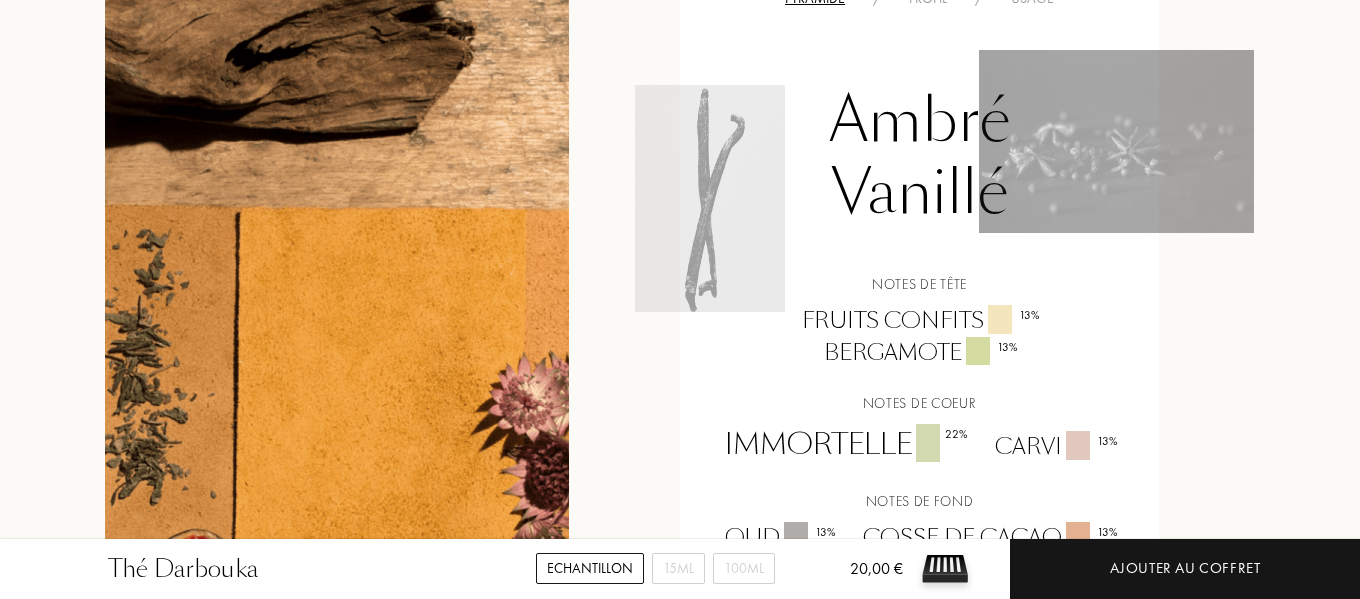 click on "Usage" at bounding box center [1032, -2] 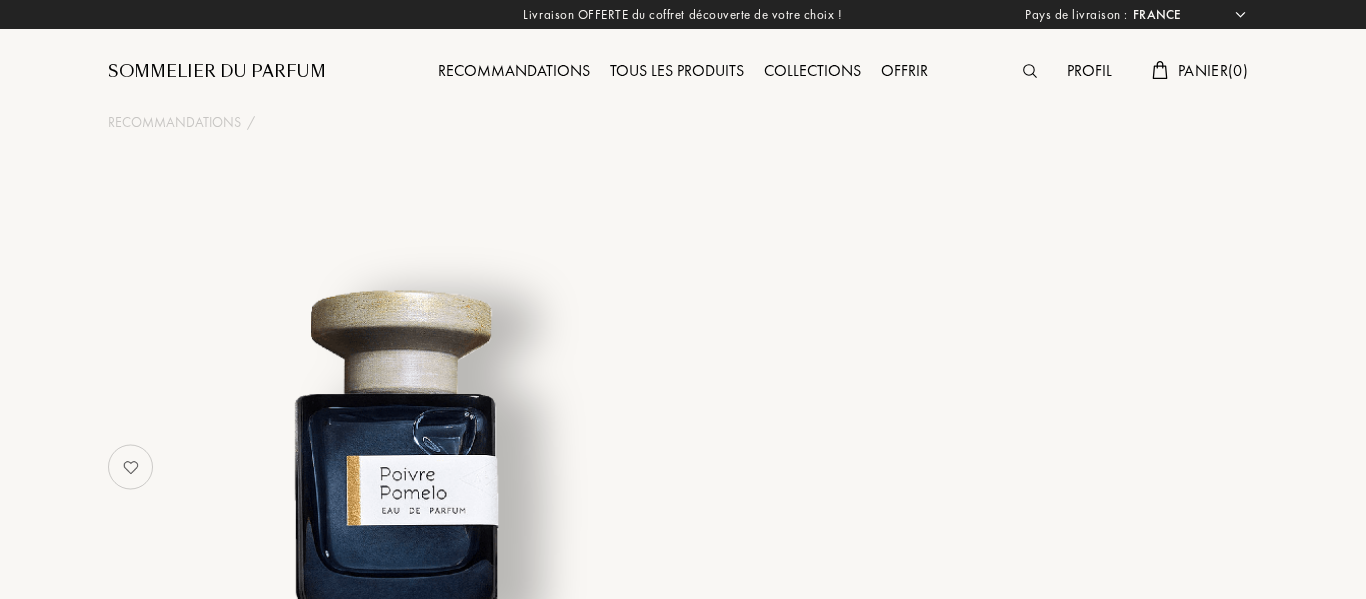 select on "FR" 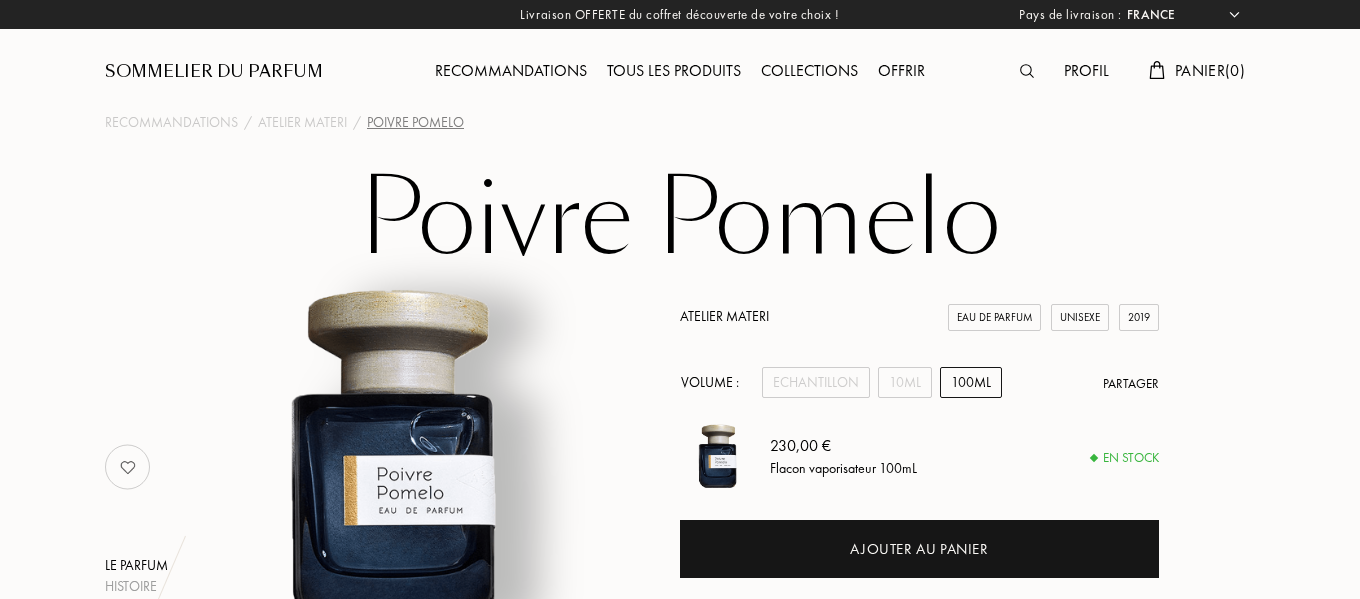 scroll, scrollTop: 0, scrollLeft: 0, axis: both 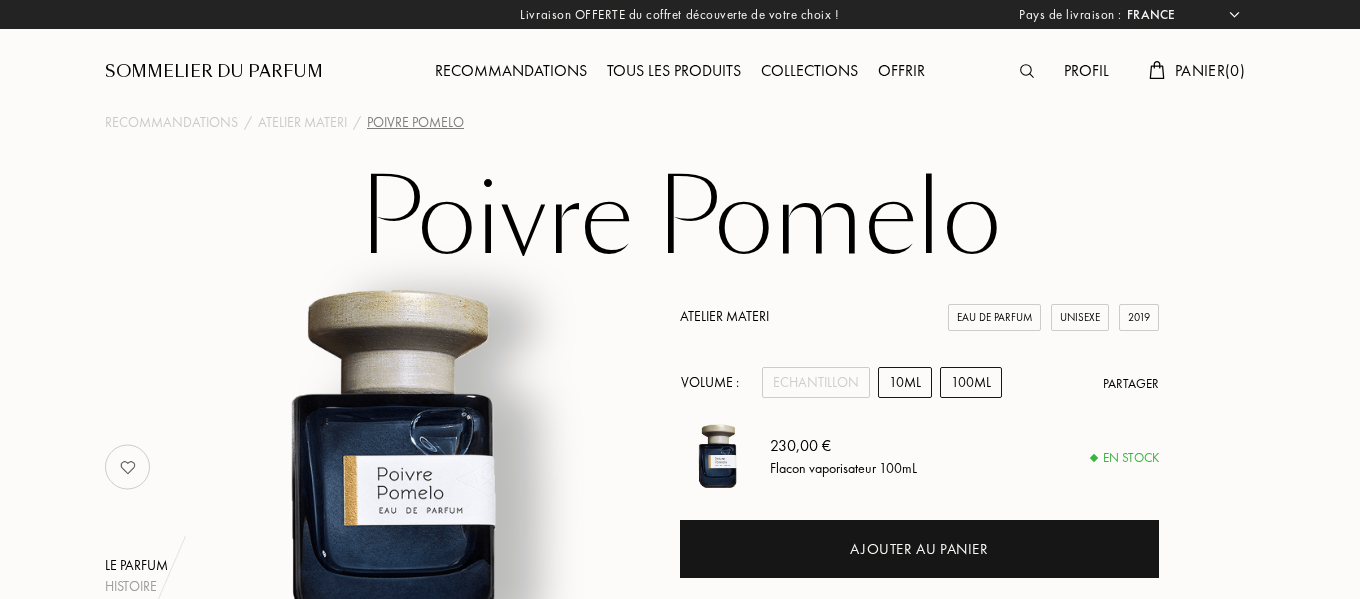 click on "10mL" at bounding box center [905, 382] 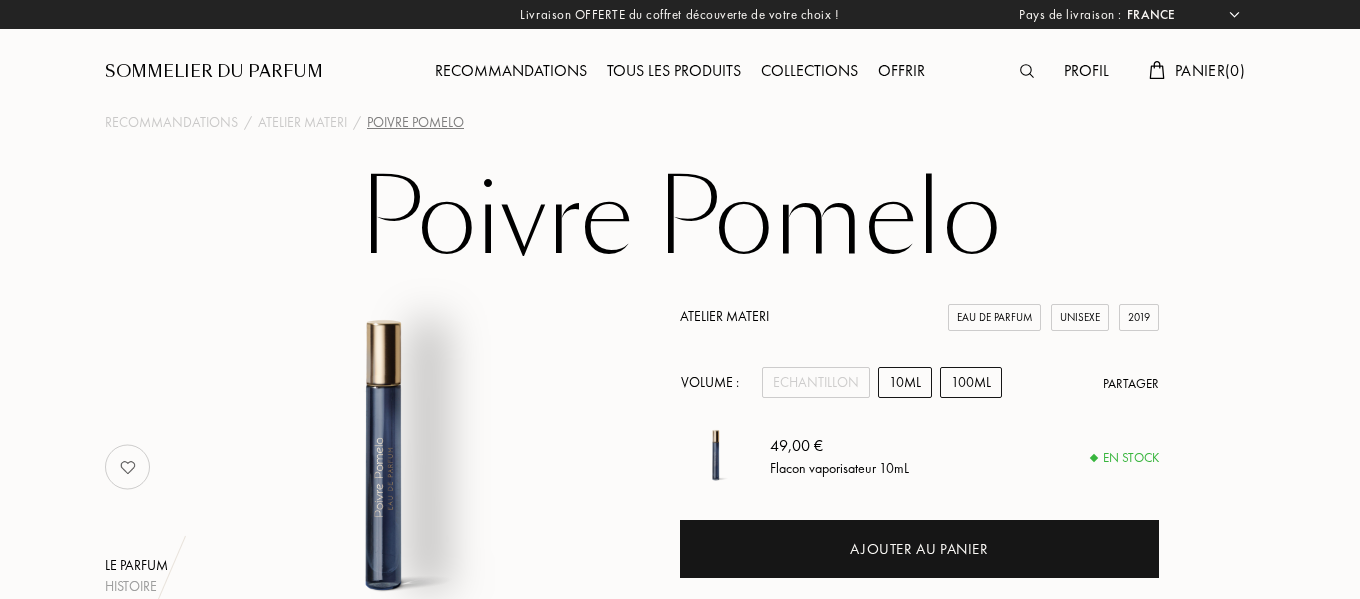 click on "100mL" at bounding box center [971, 382] 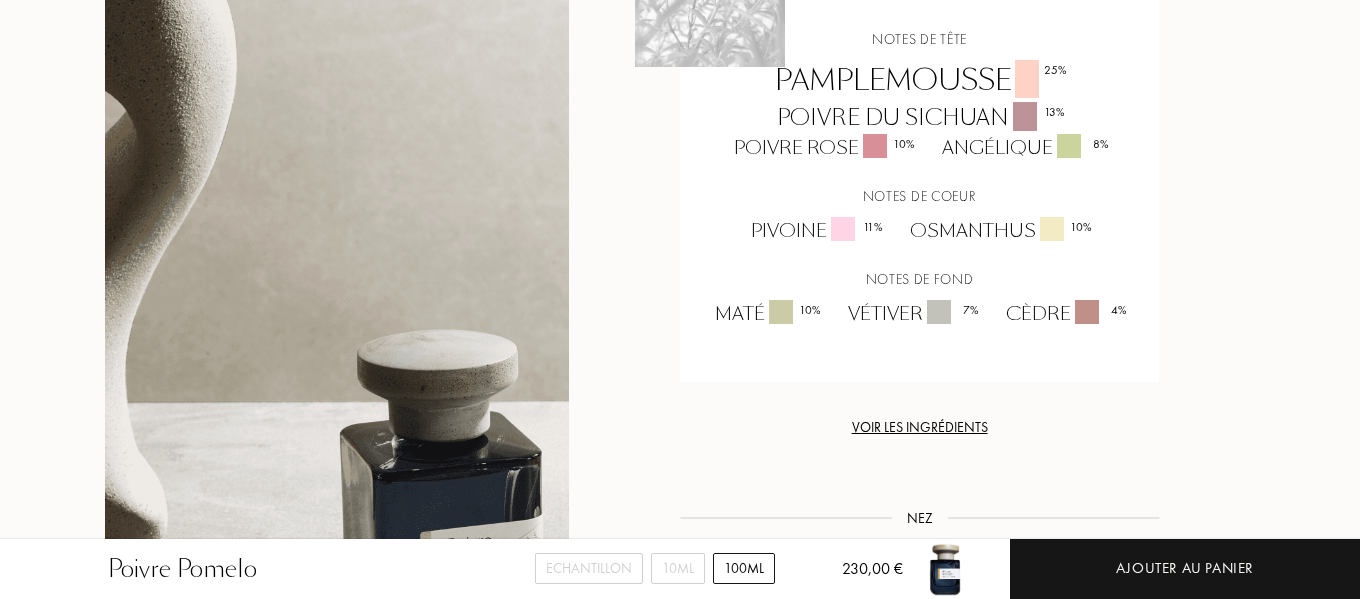 scroll, scrollTop: 1700, scrollLeft: 0, axis: vertical 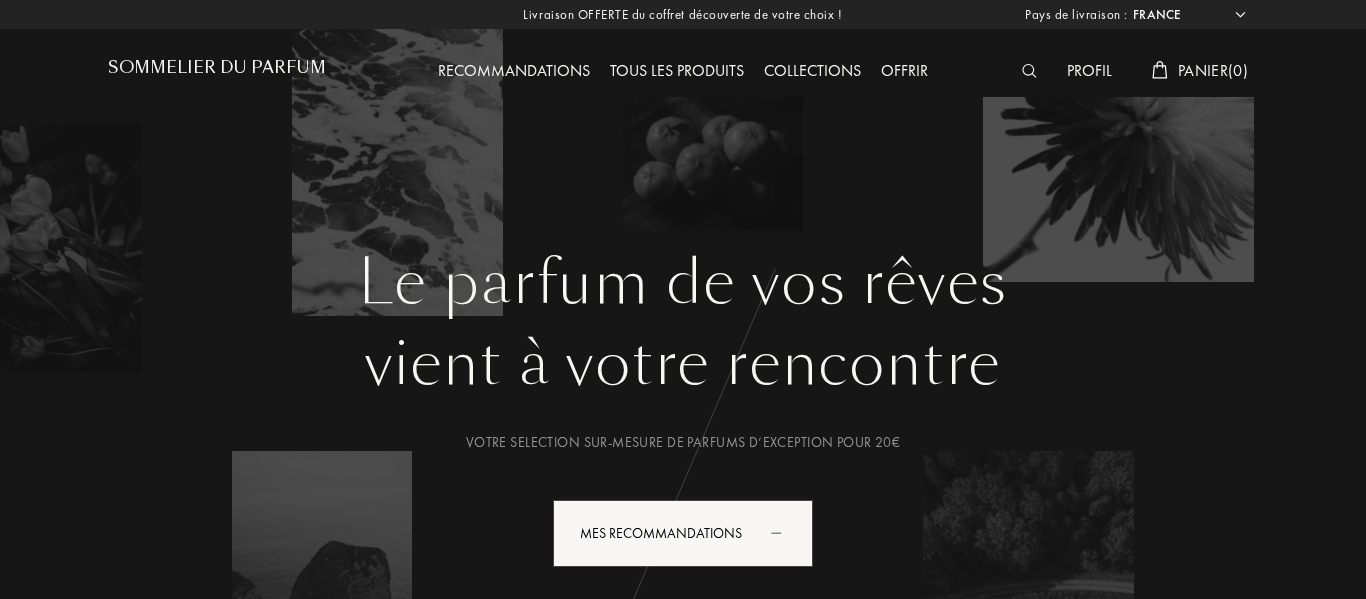 select on "FR" 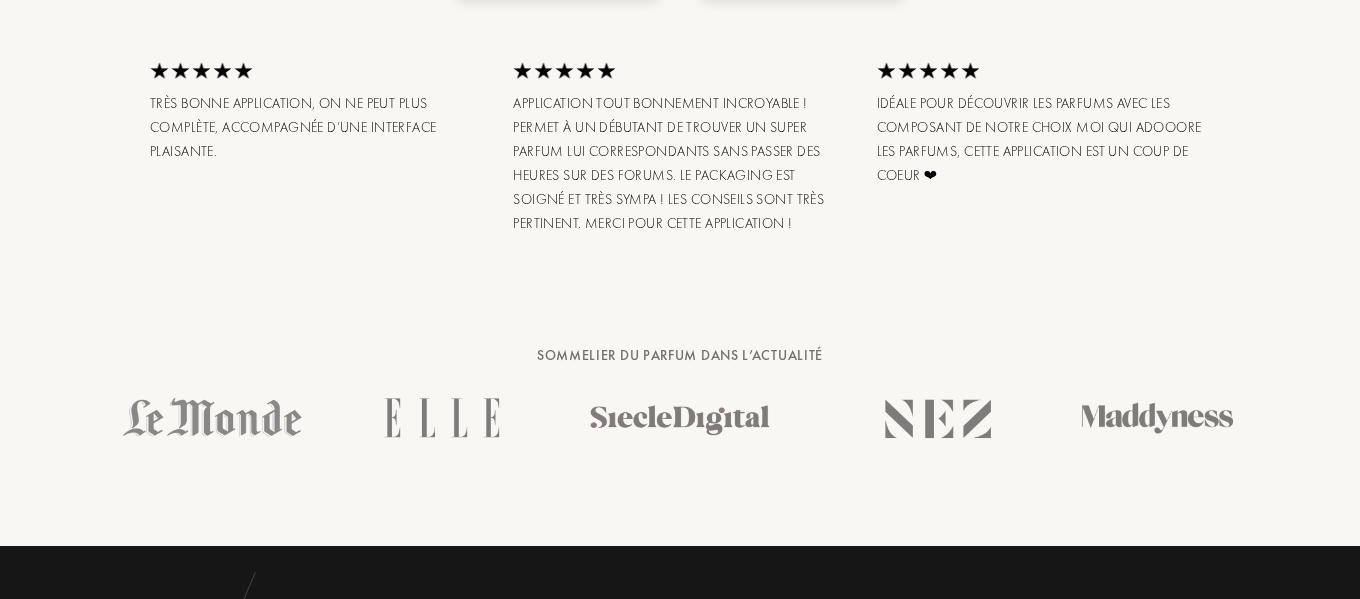 scroll, scrollTop: 3200, scrollLeft: 0, axis: vertical 